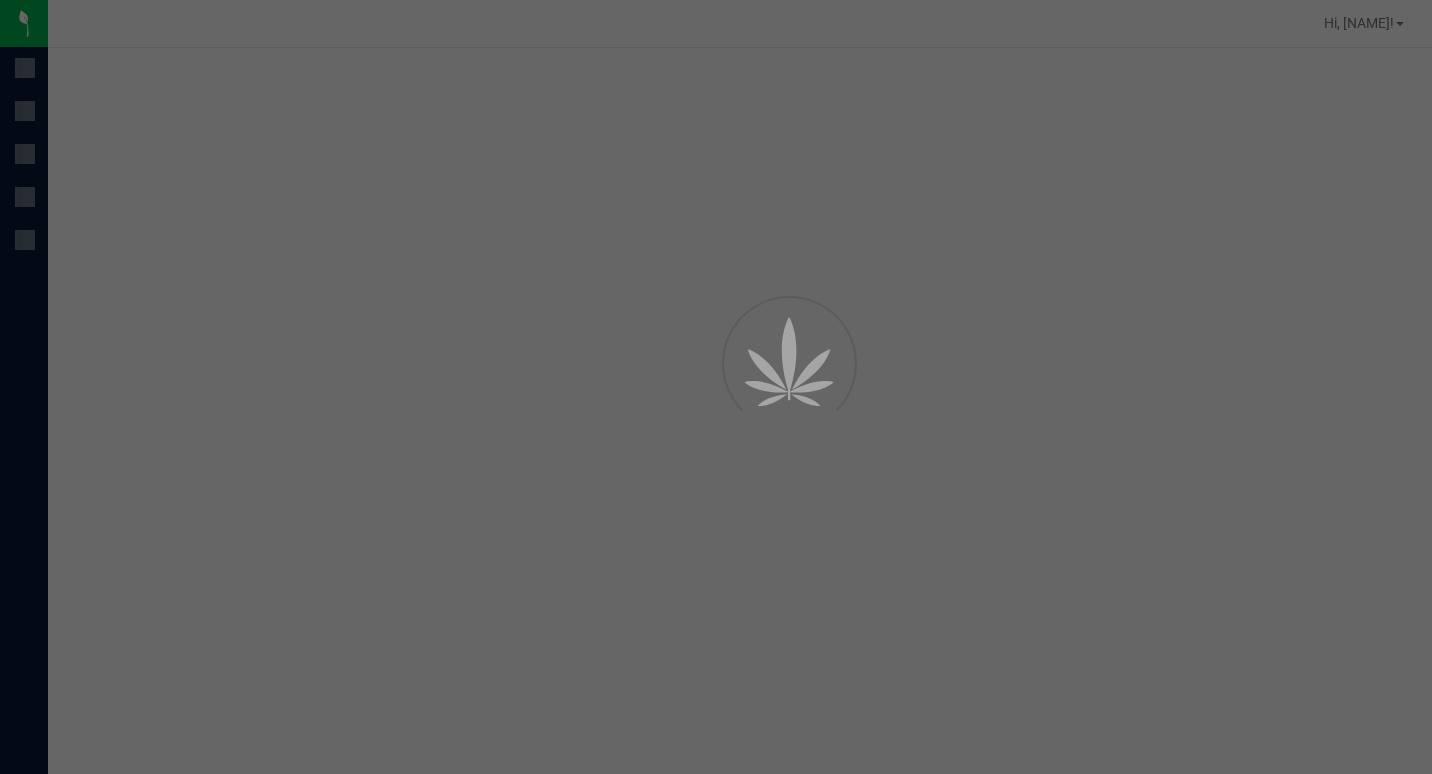 scroll, scrollTop: 0, scrollLeft: 0, axis: both 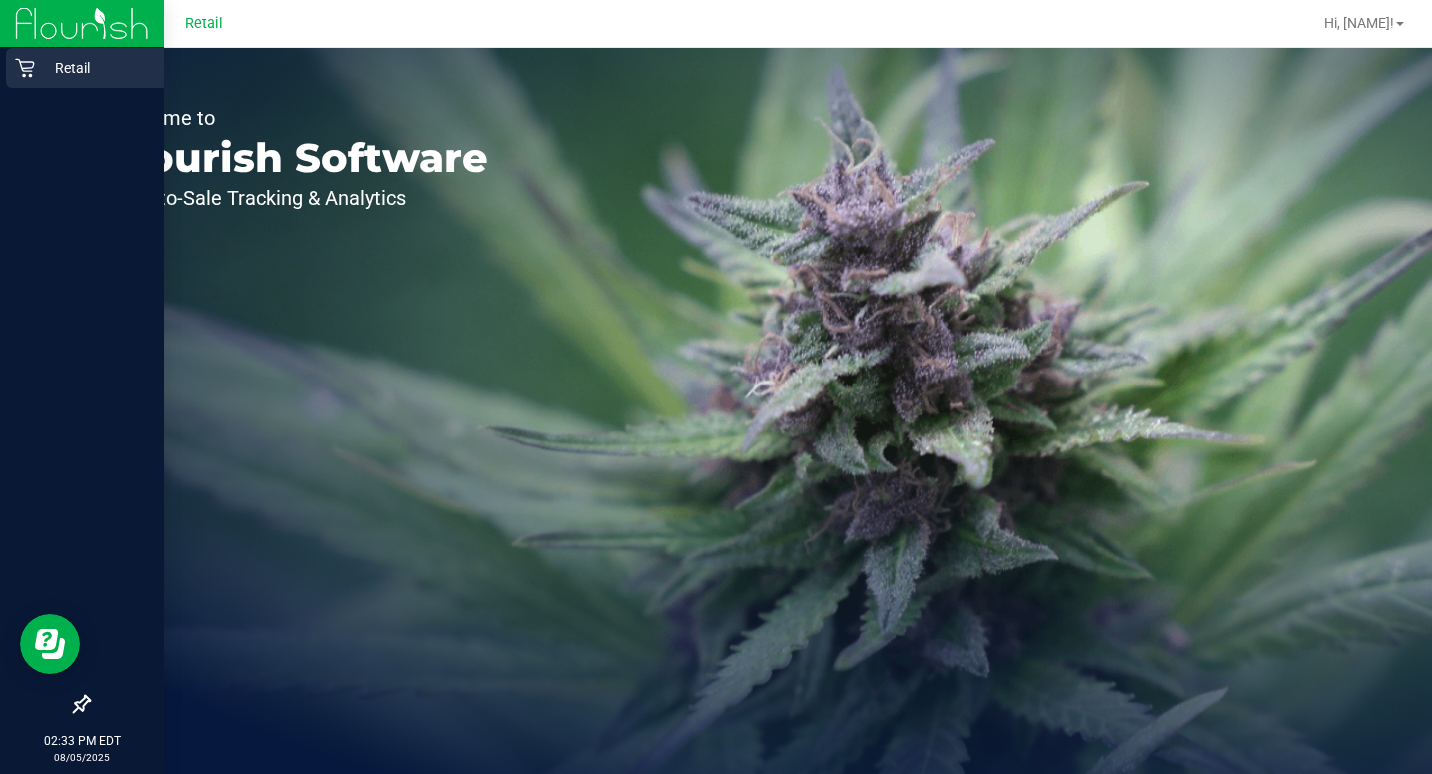 click on "Retail" at bounding box center (95, 68) 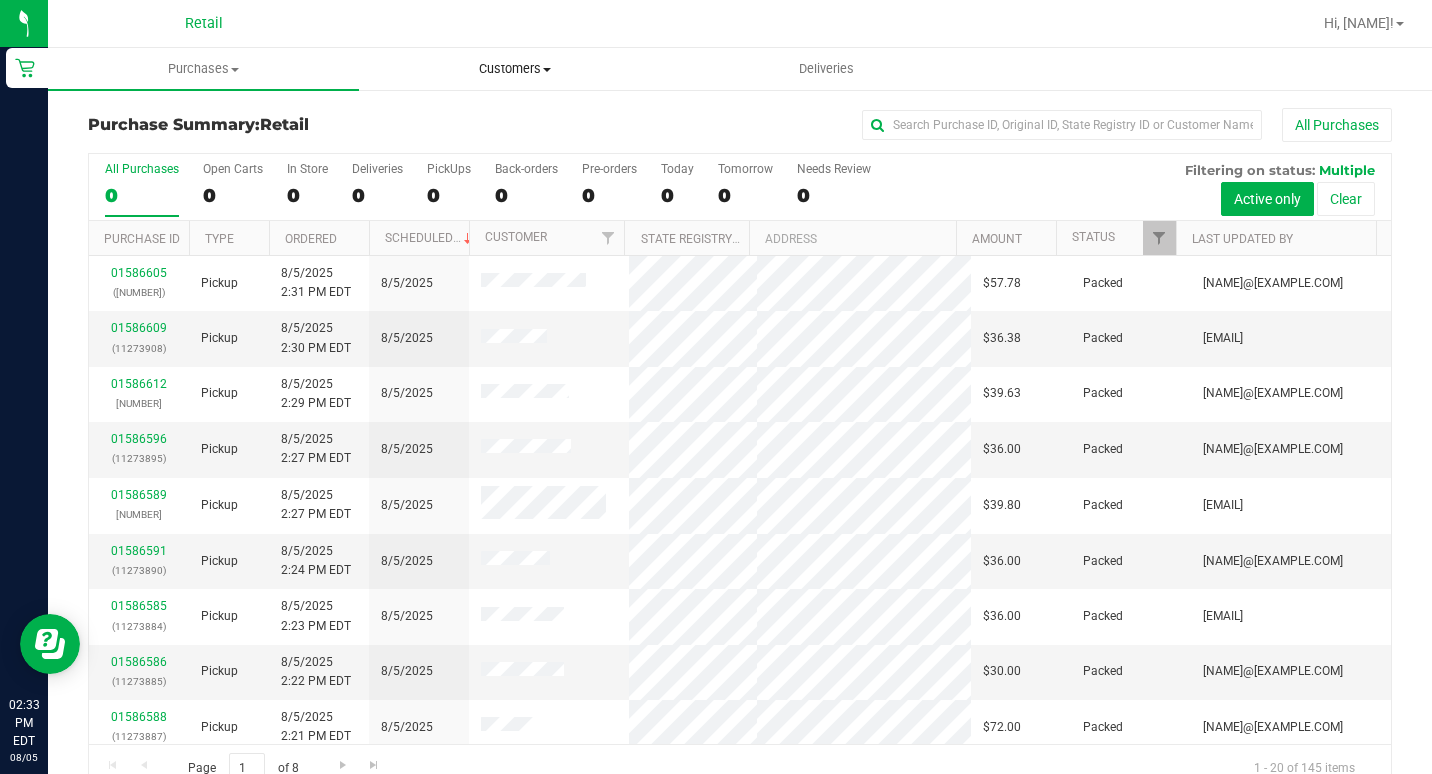 click on "Customers" at bounding box center [514, 69] 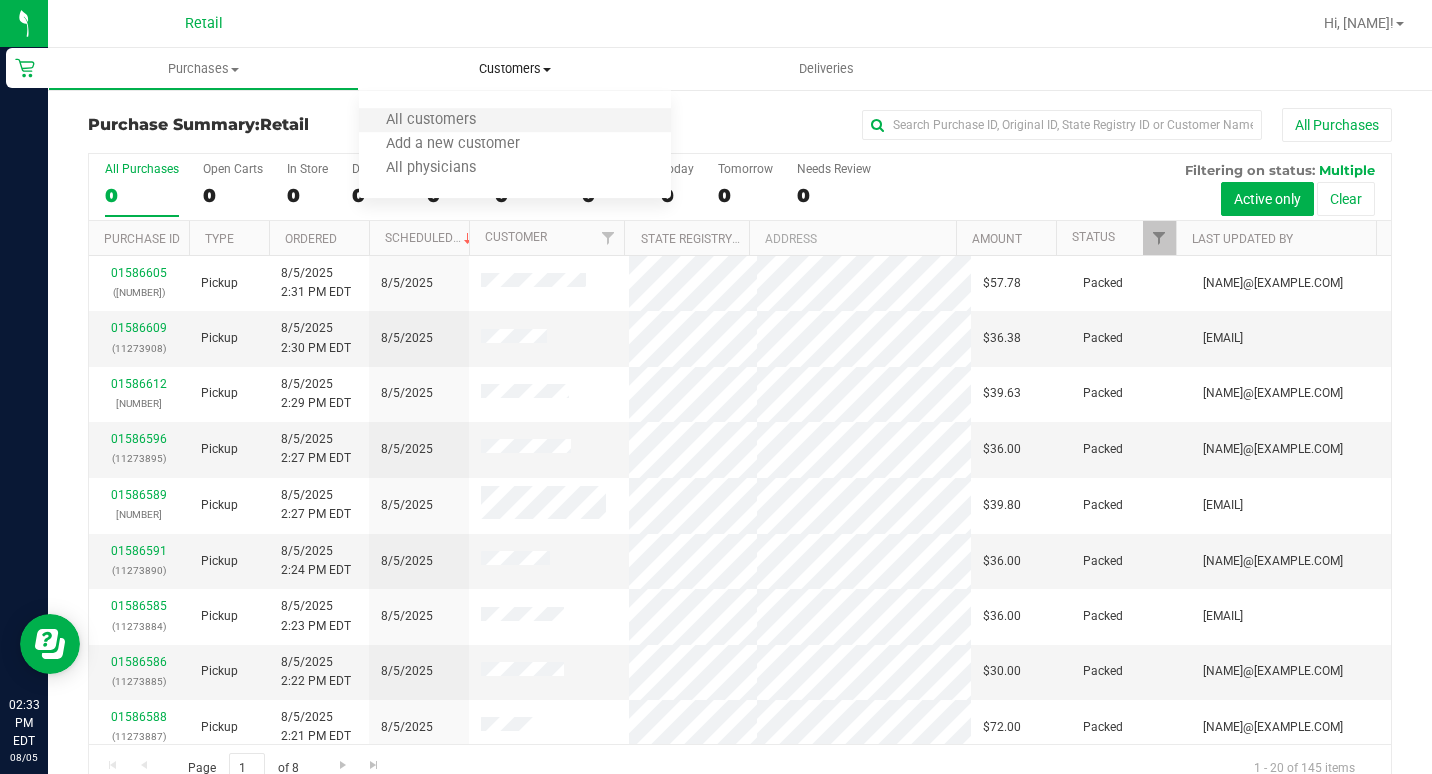 click on "All customers" at bounding box center (514, 121) 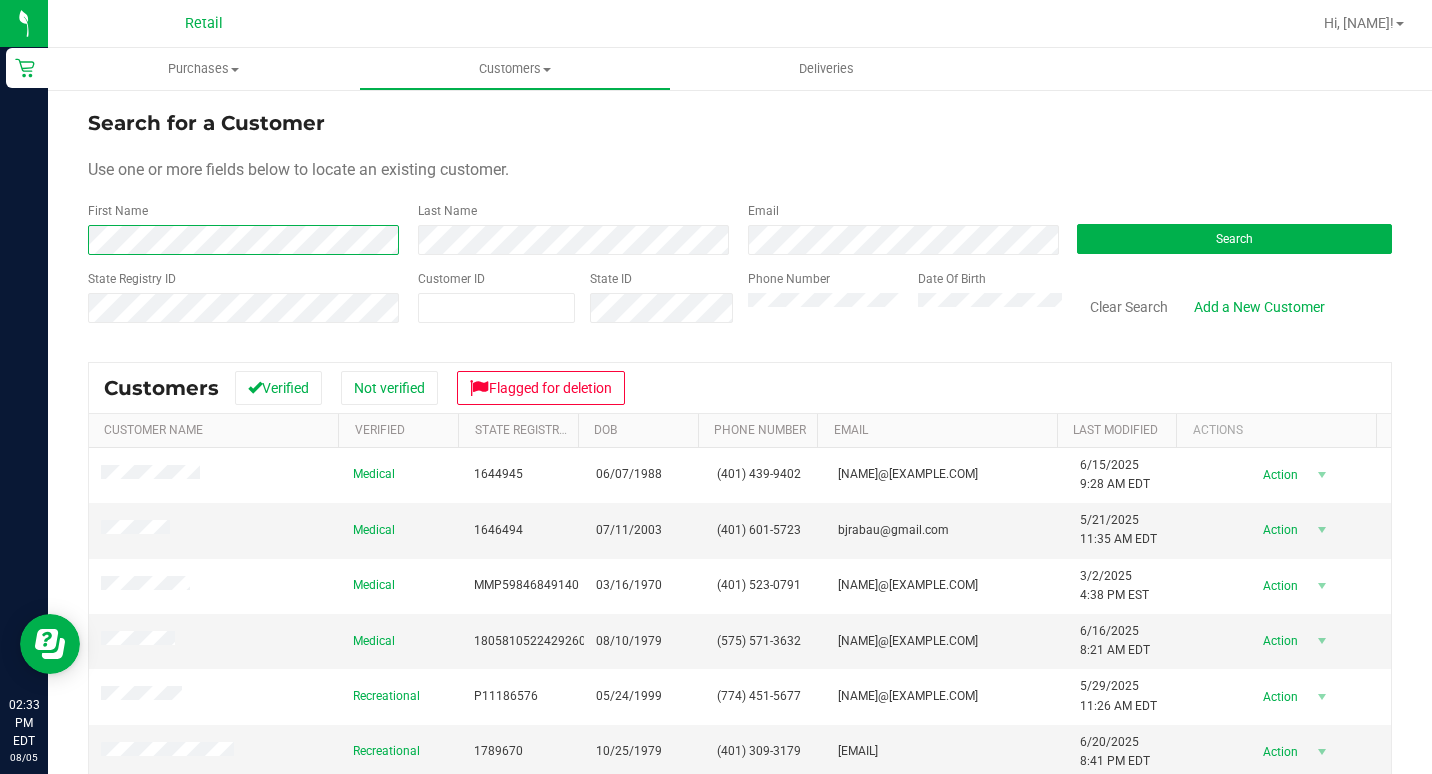 click on "Retail [TIME] [TIMEZONE] [MONTH]/[DAY]/[YEAR] [MONTH]/[DAY] Retail Hi, [NAME]! Purchases Summary of purchases Fulfillment All purchases All customers Add a new customer" at bounding box center (716, 387) 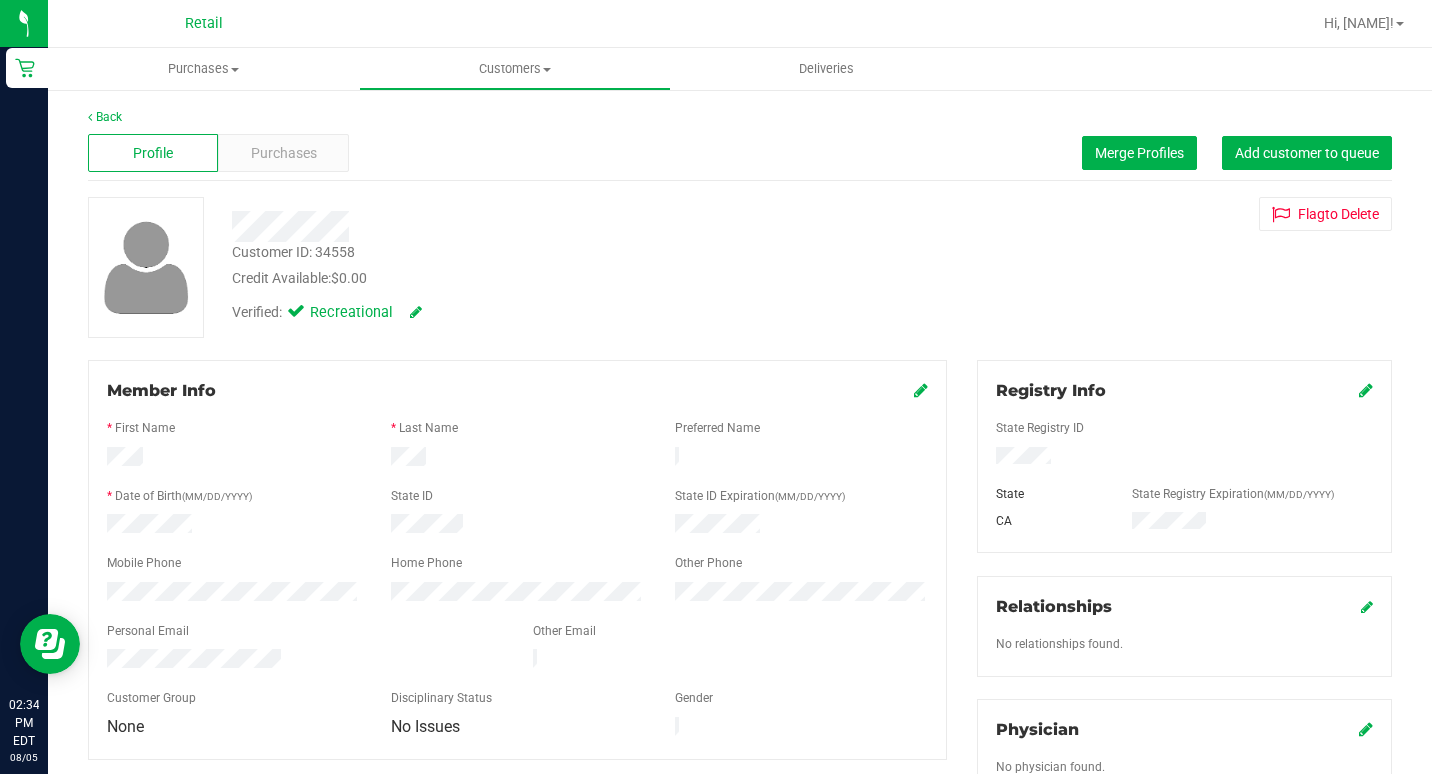 click at bounding box center (1366, 390) 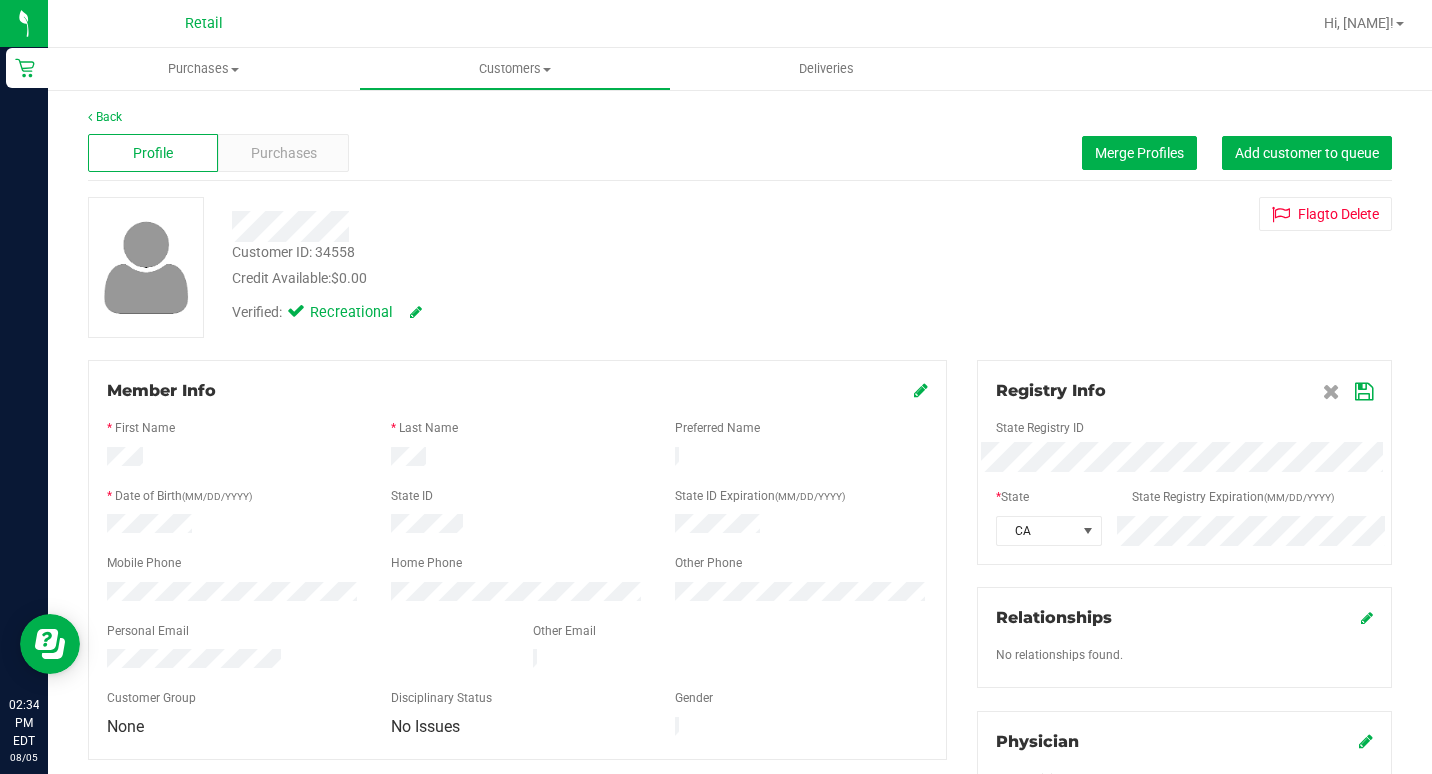 click at bounding box center [1364, 392] 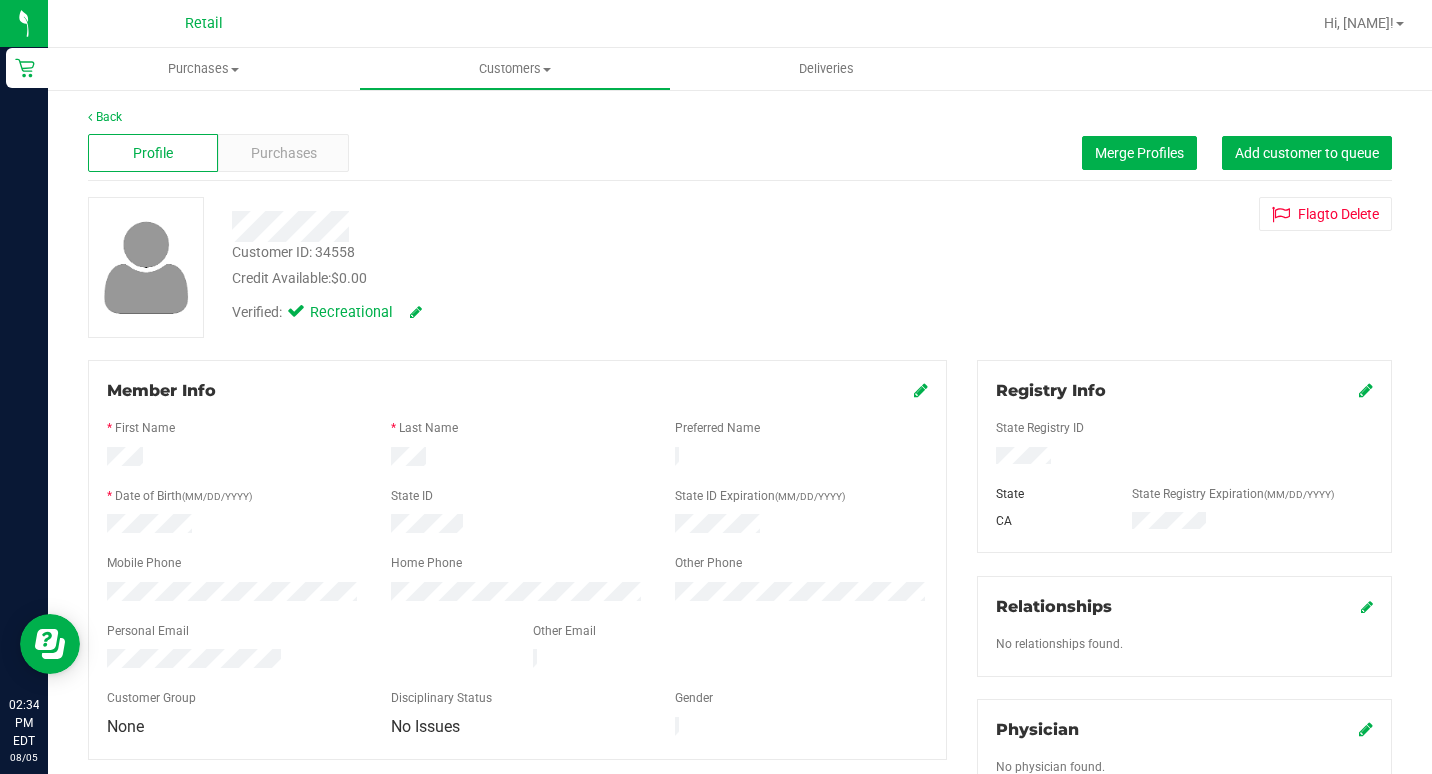 click at bounding box center (416, 312) 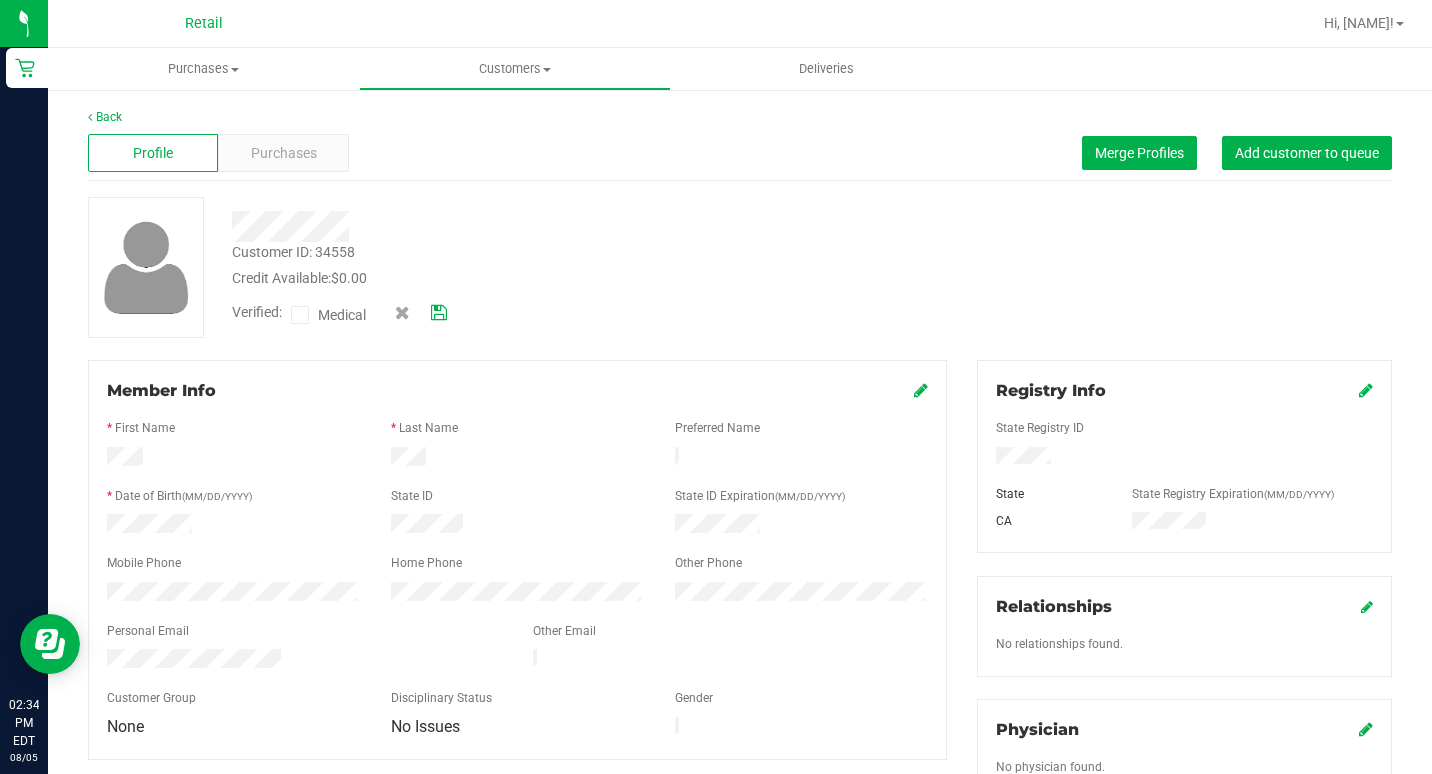 click on "Medical" at bounding box center (346, 315) 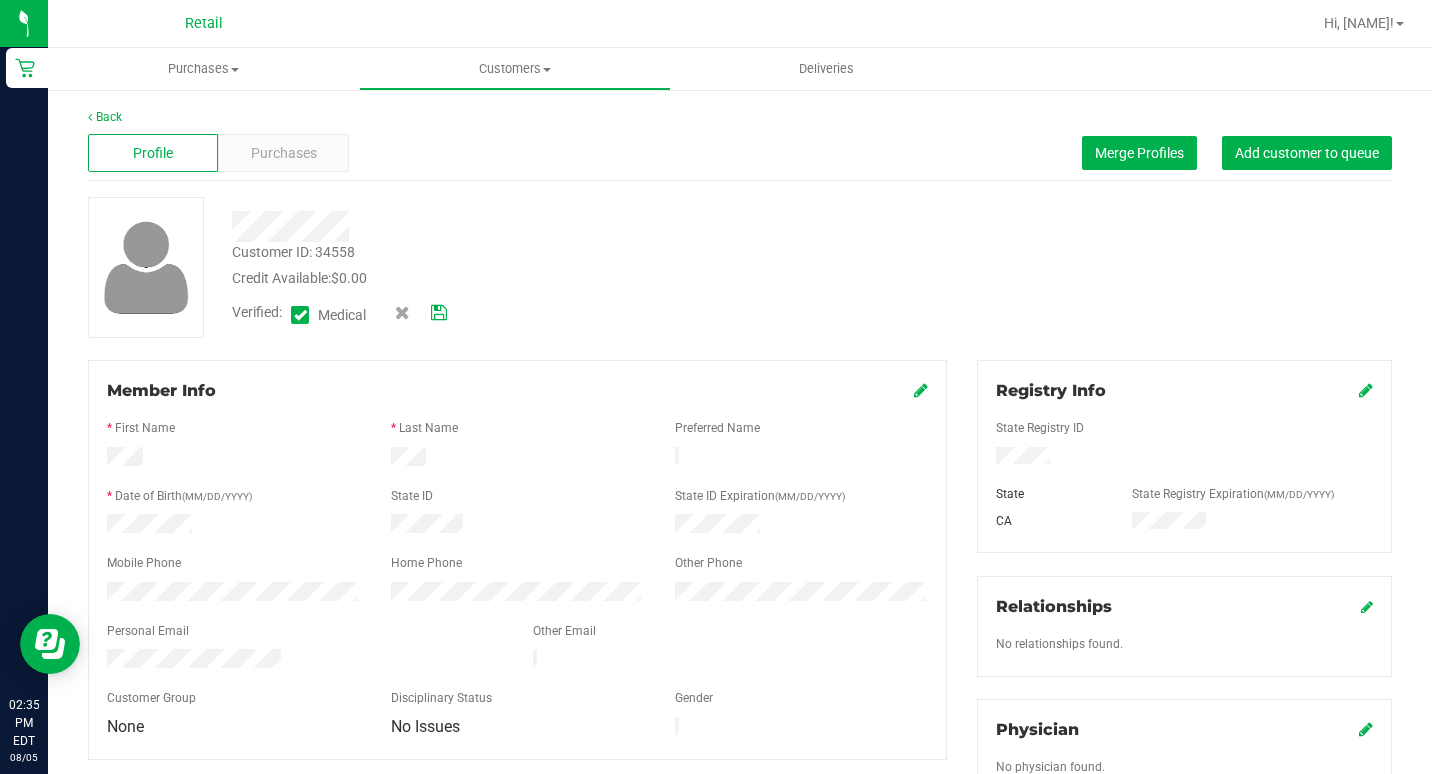 click at bounding box center (439, 313) 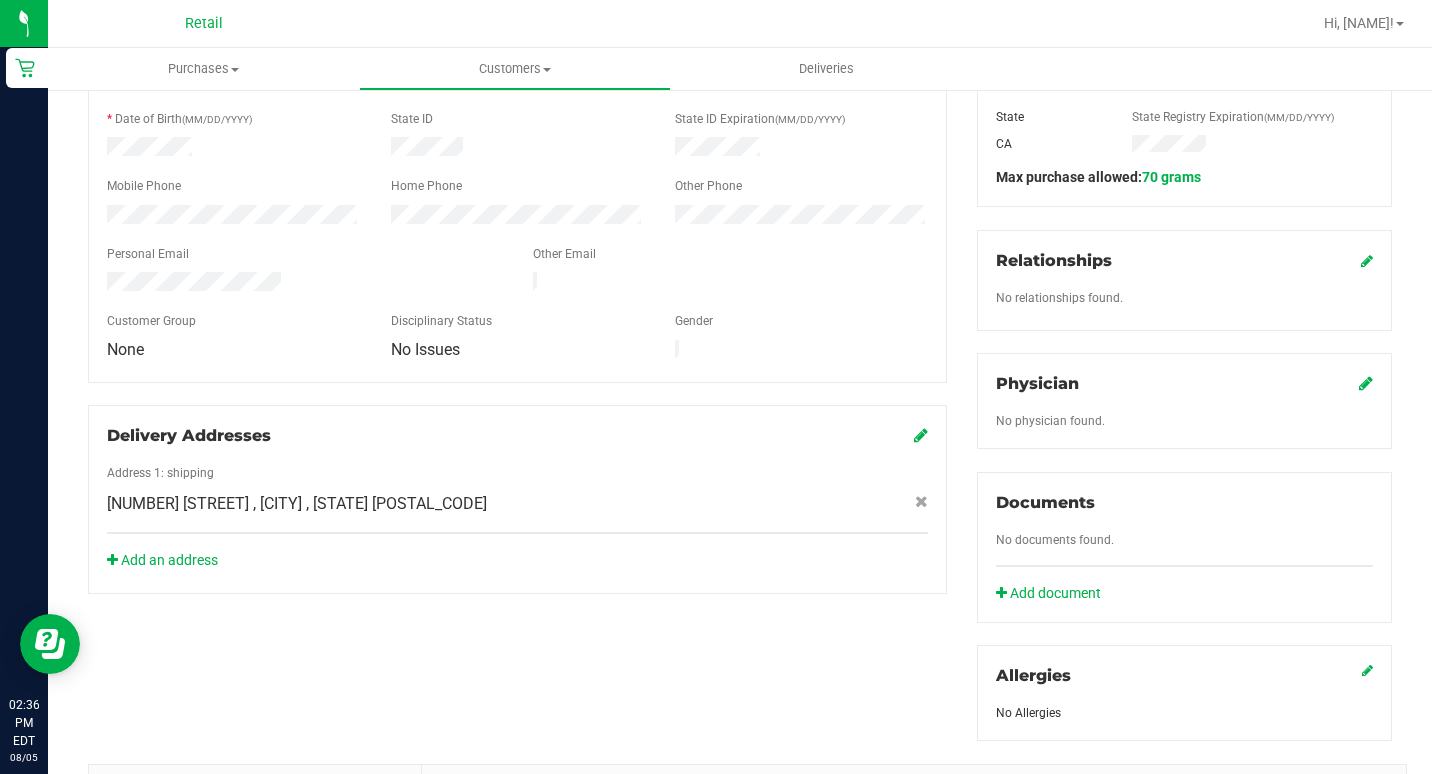 scroll, scrollTop: 400, scrollLeft: 0, axis: vertical 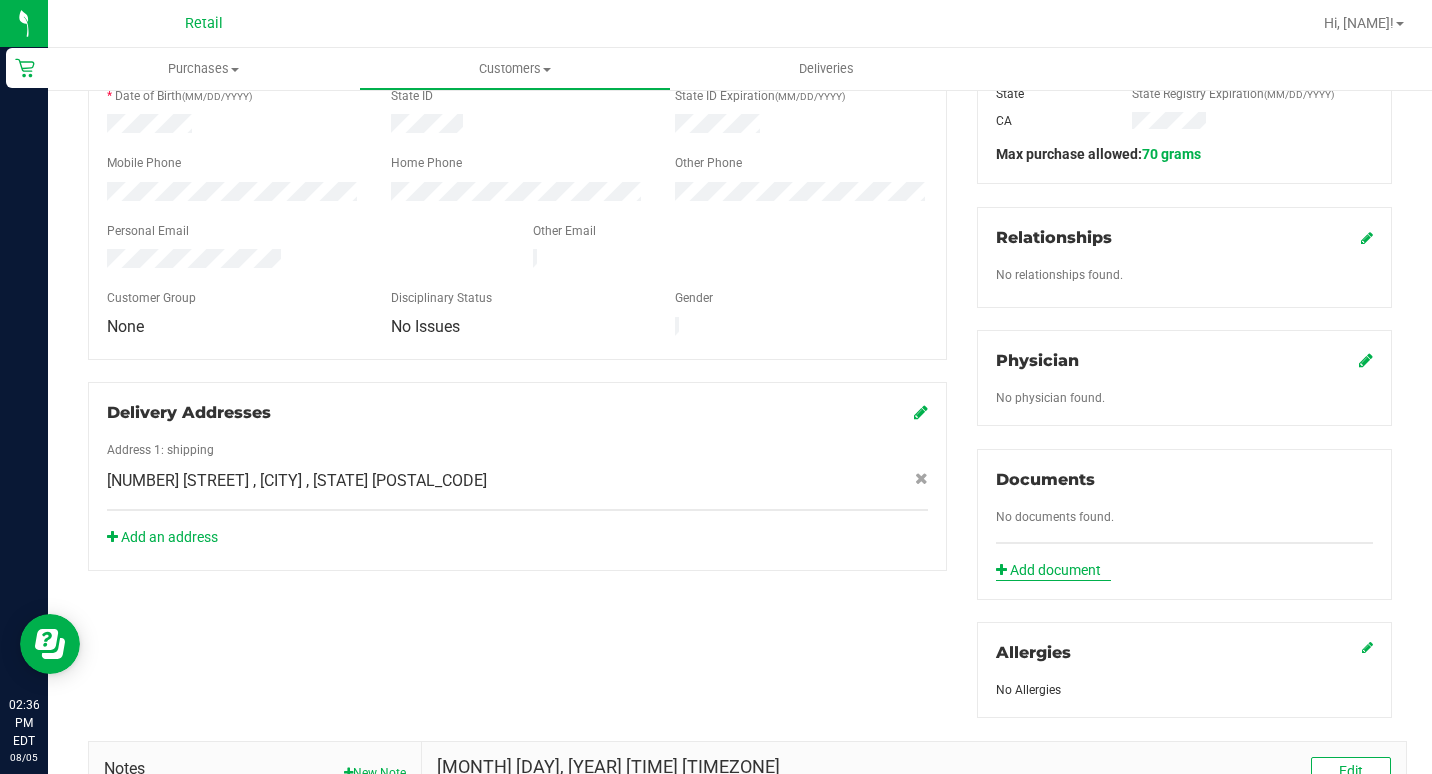 click on "Add document" 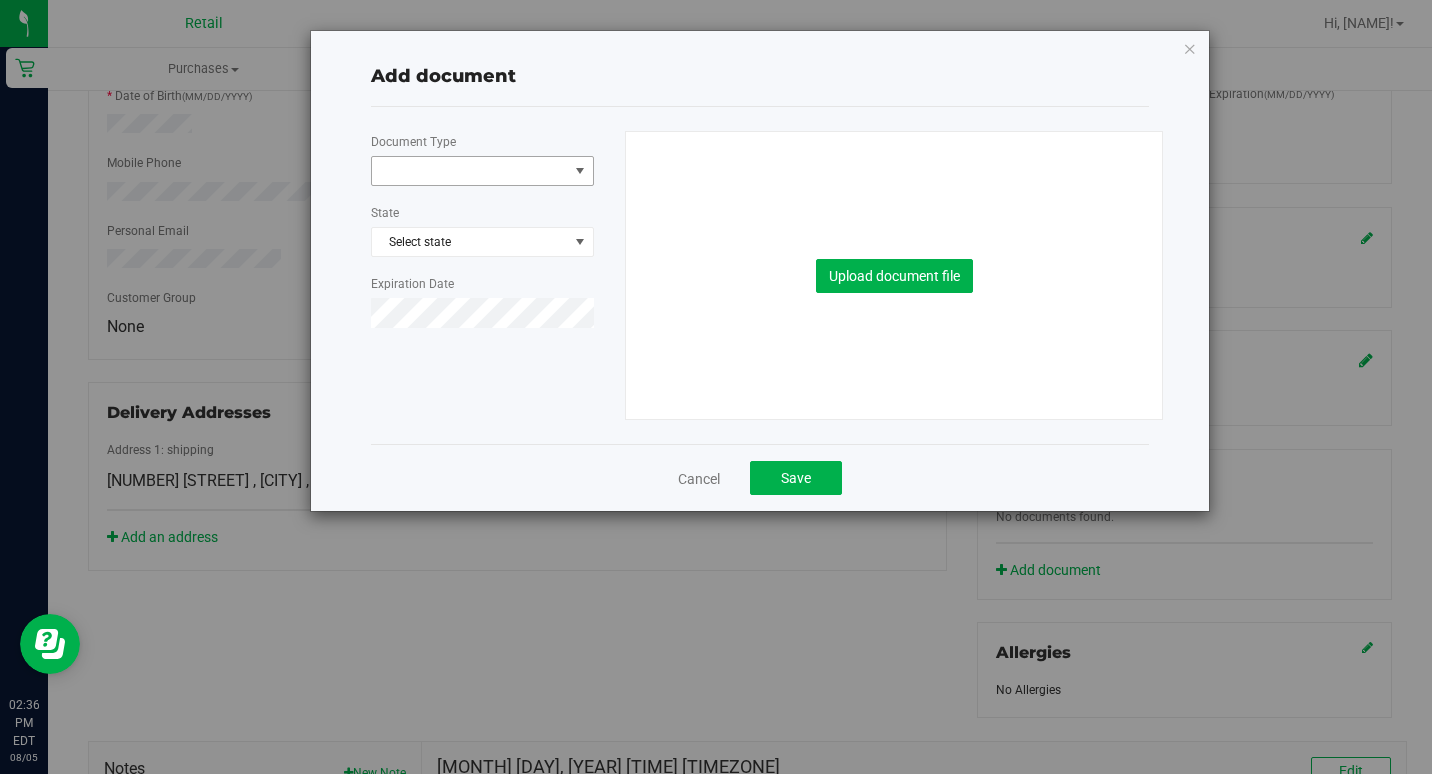 click at bounding box center [470, 171] 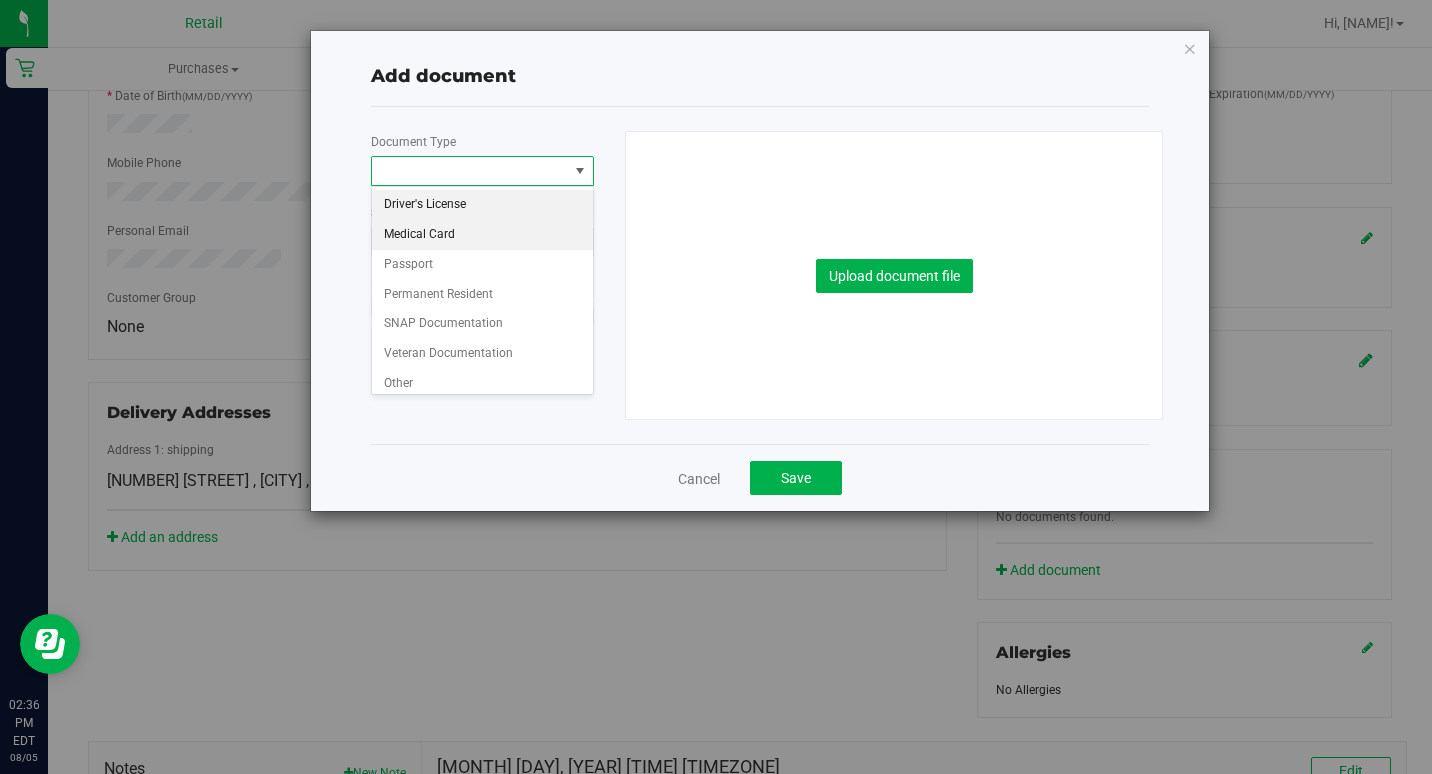 click on "Medical Card" at bounding box center (482, 235) 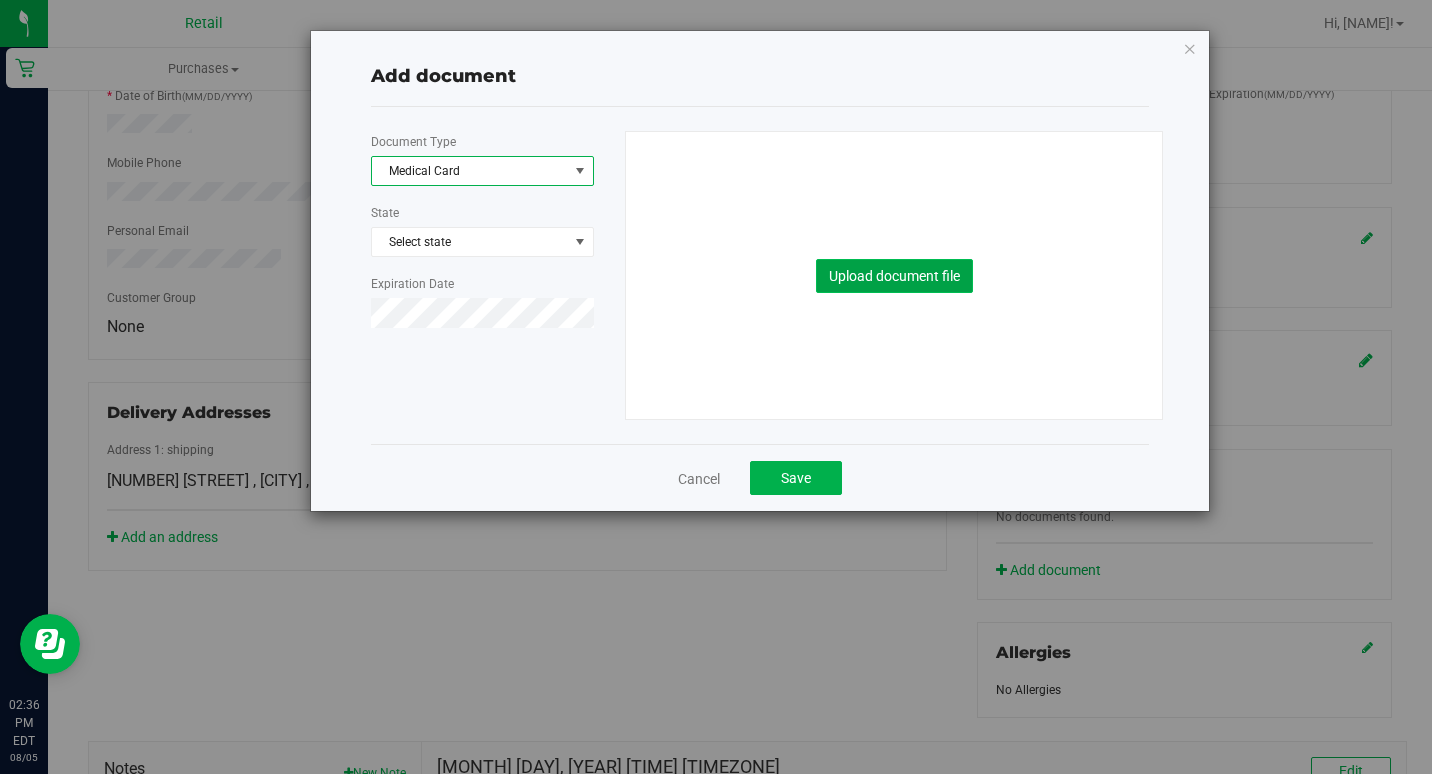 click on "Upload document file" at bounding box center (894, 276) 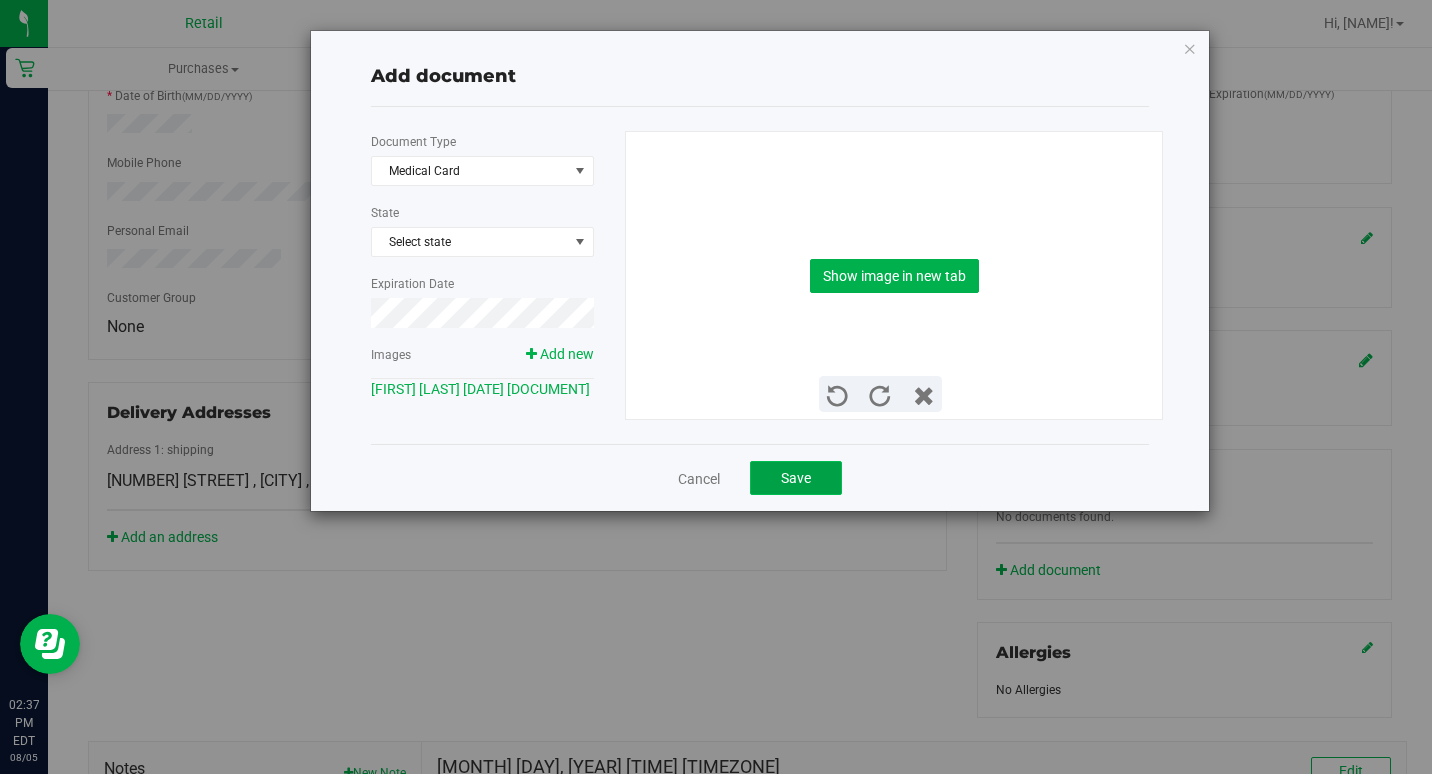 click on "Save" 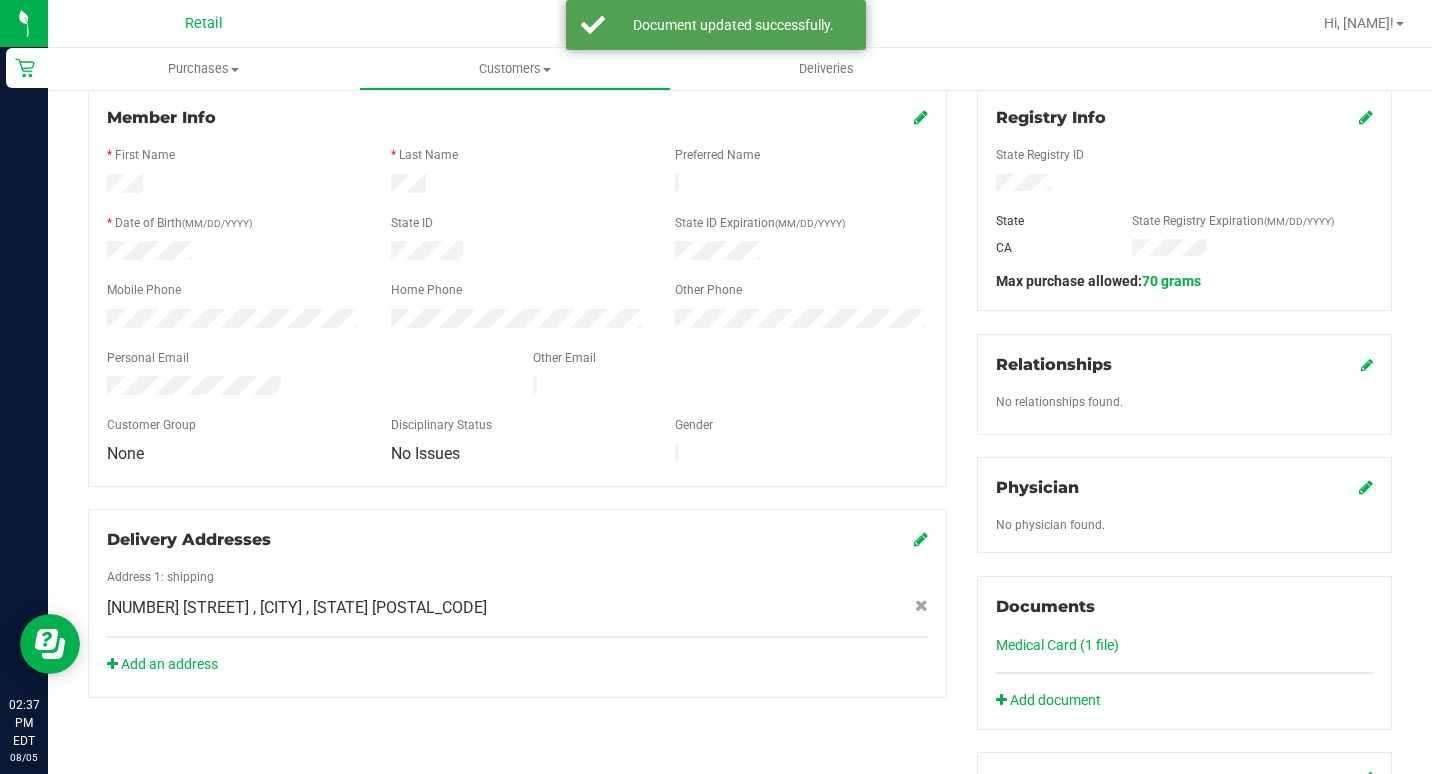 scroll, scrollTop: 200, scrollLeft: 0, axis: vertical 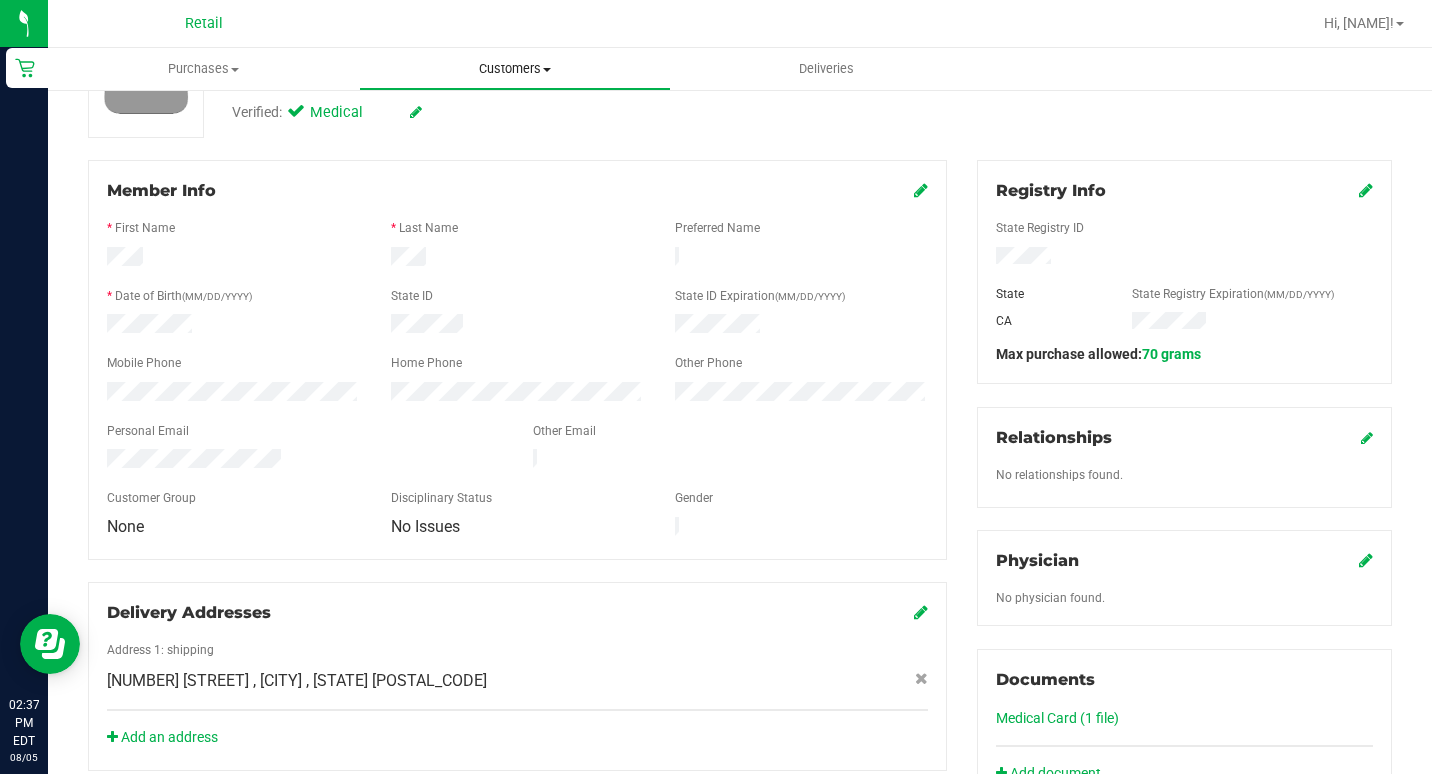 click on "Customers" at bounding box center [514, 69] 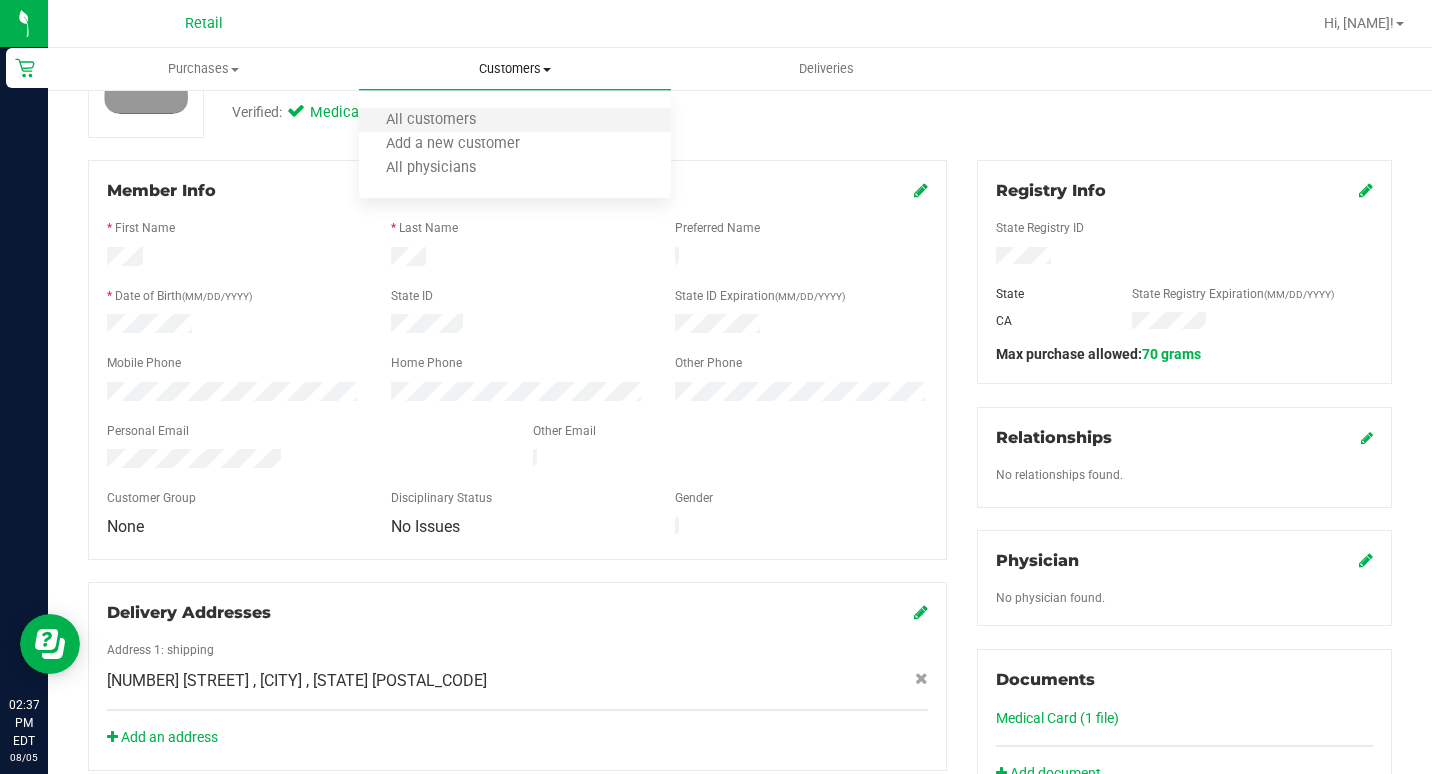 click on "All customers" at bounding box center (514, 121) 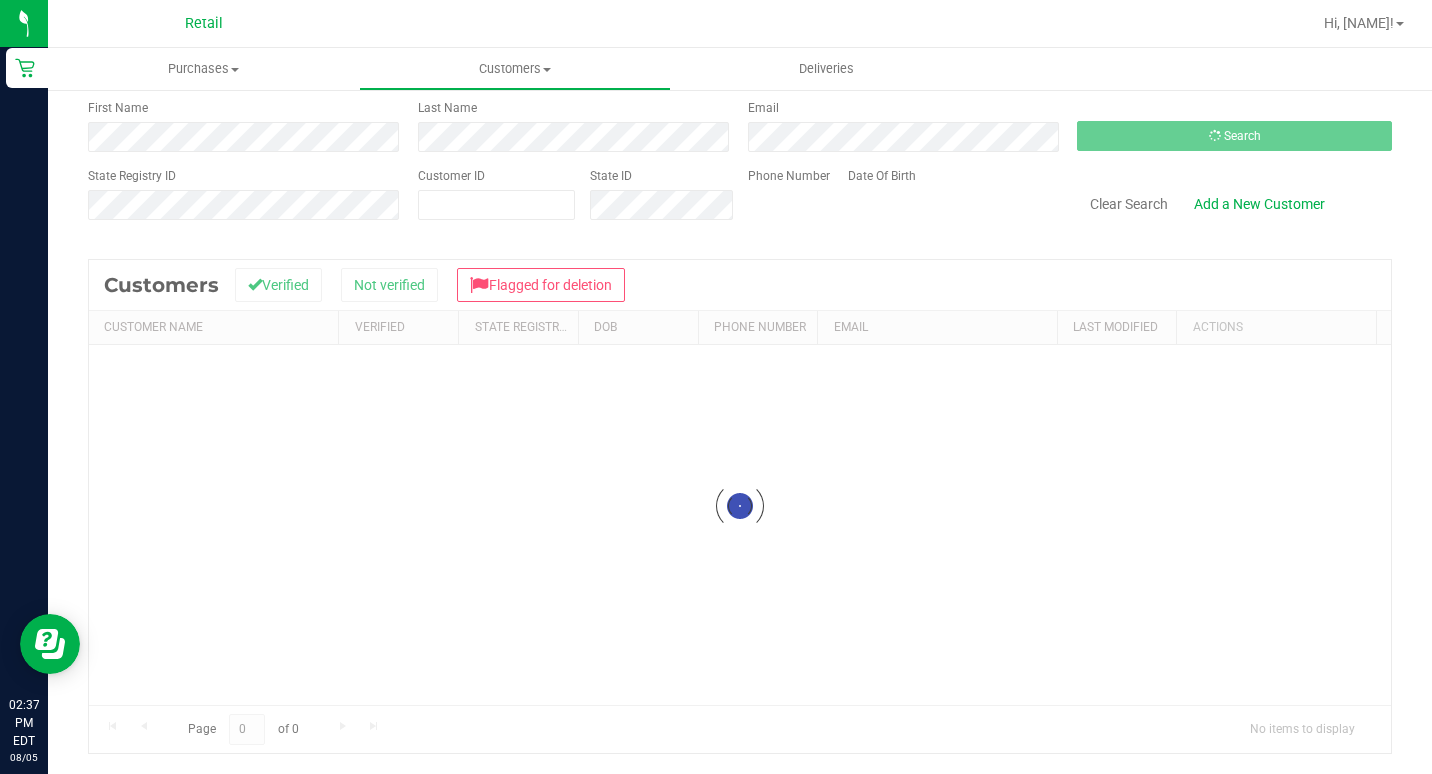 scroll, scrollTop: 0, scrollLeft: 0, axis: both 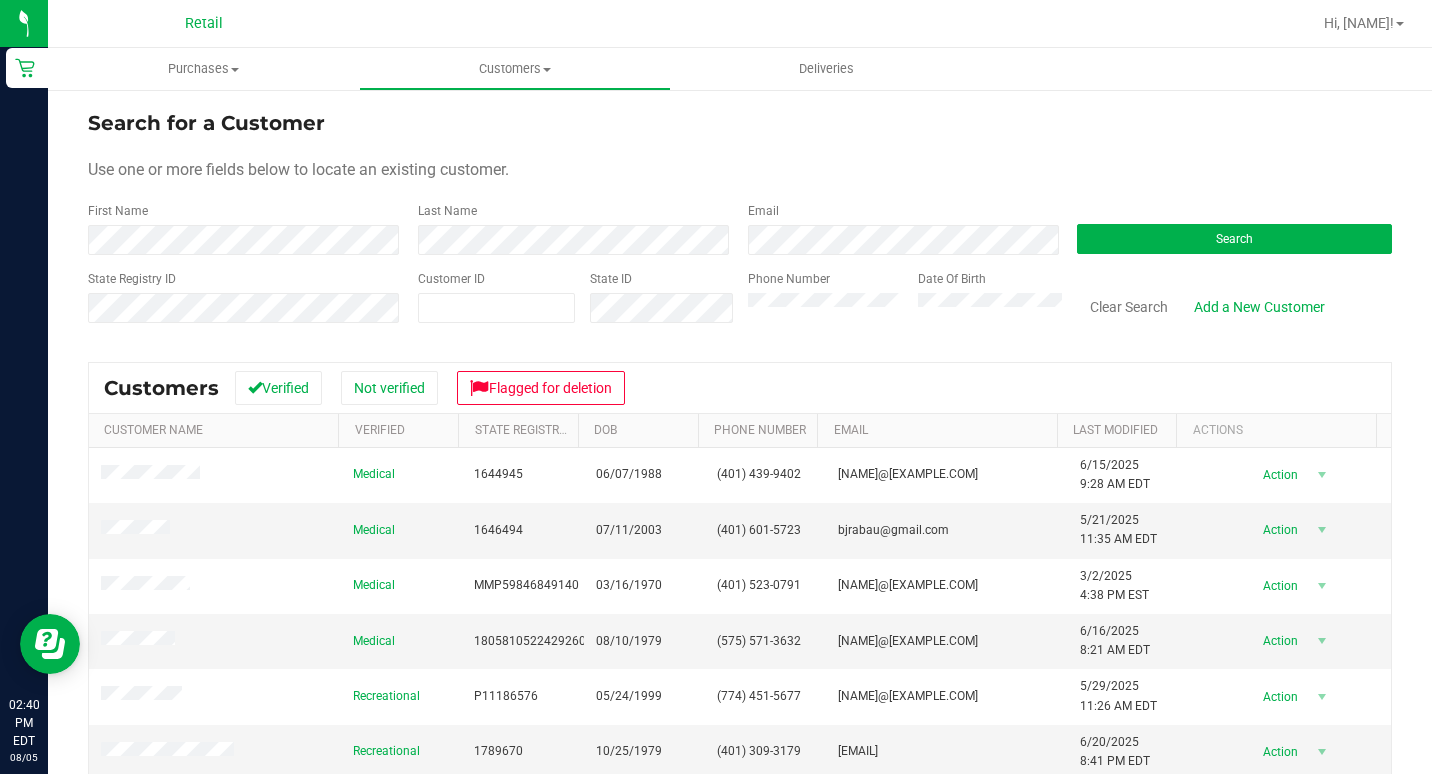 click on "Search for a Customer
Use one or more fields below to locate an existing customer.
First Name
Last Name
Email
Search
State Registry ID
Customer ID
State ID
Phone Number
Date Of Birth" at bounding box center [740, 224] 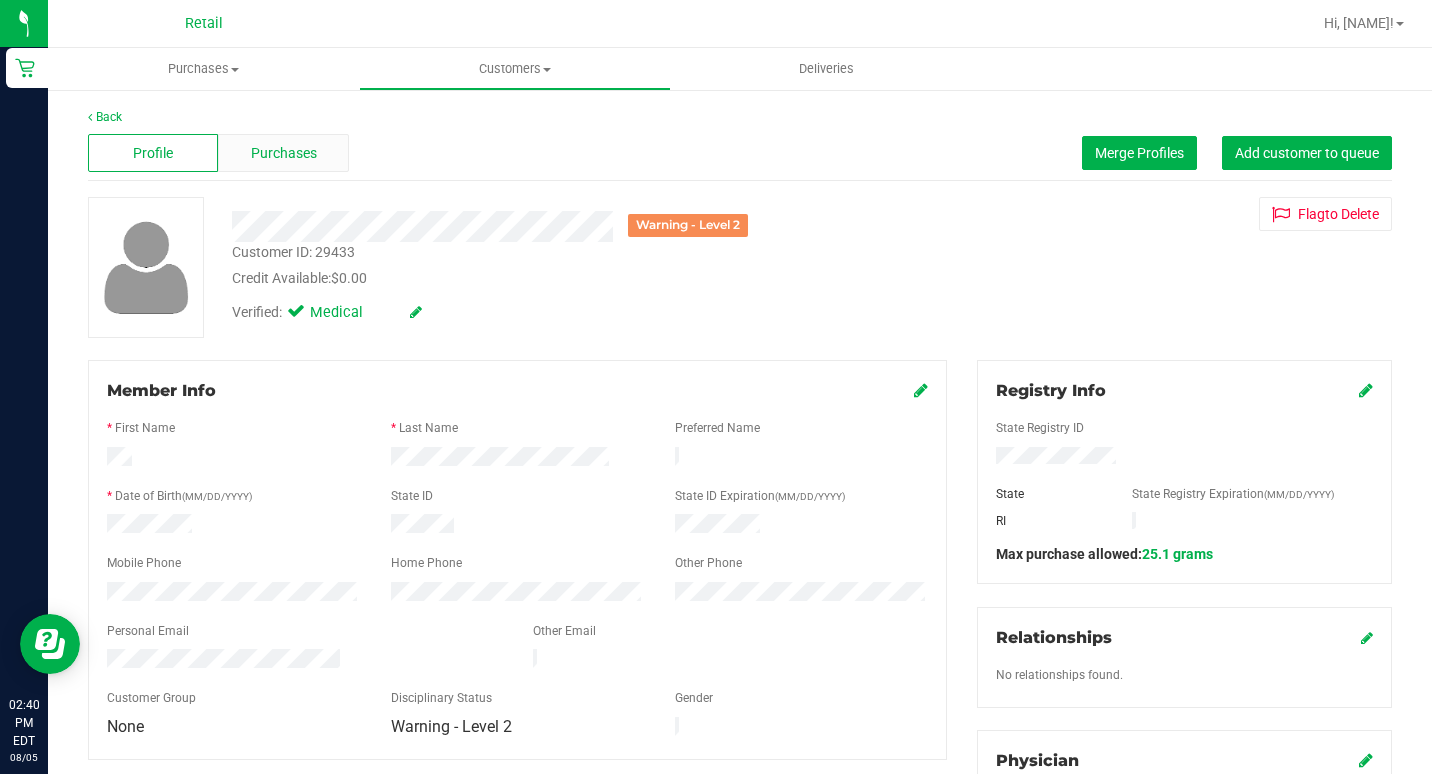 click on "Purchases" at bounding box center [284, 153] 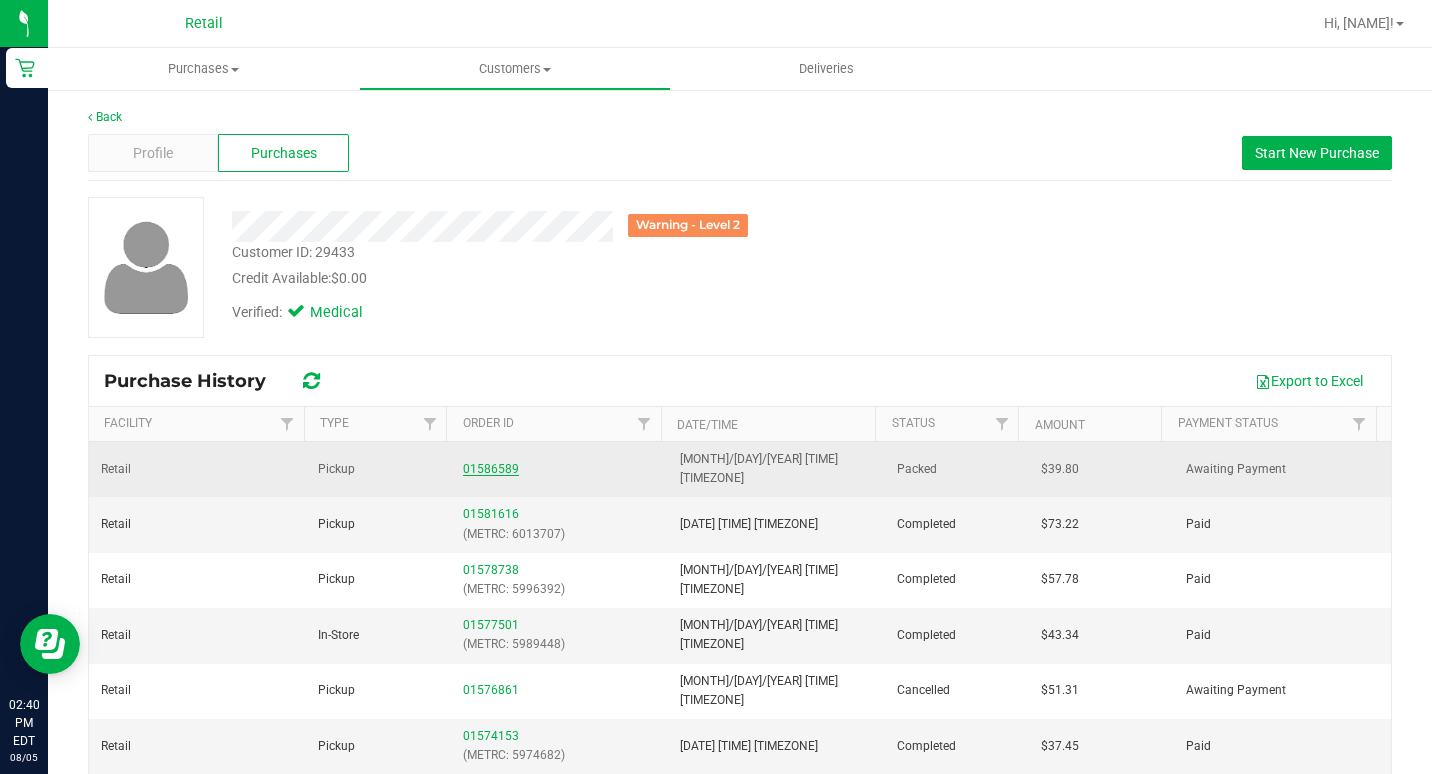 click on "01586589" at bounding box center [491, 469] 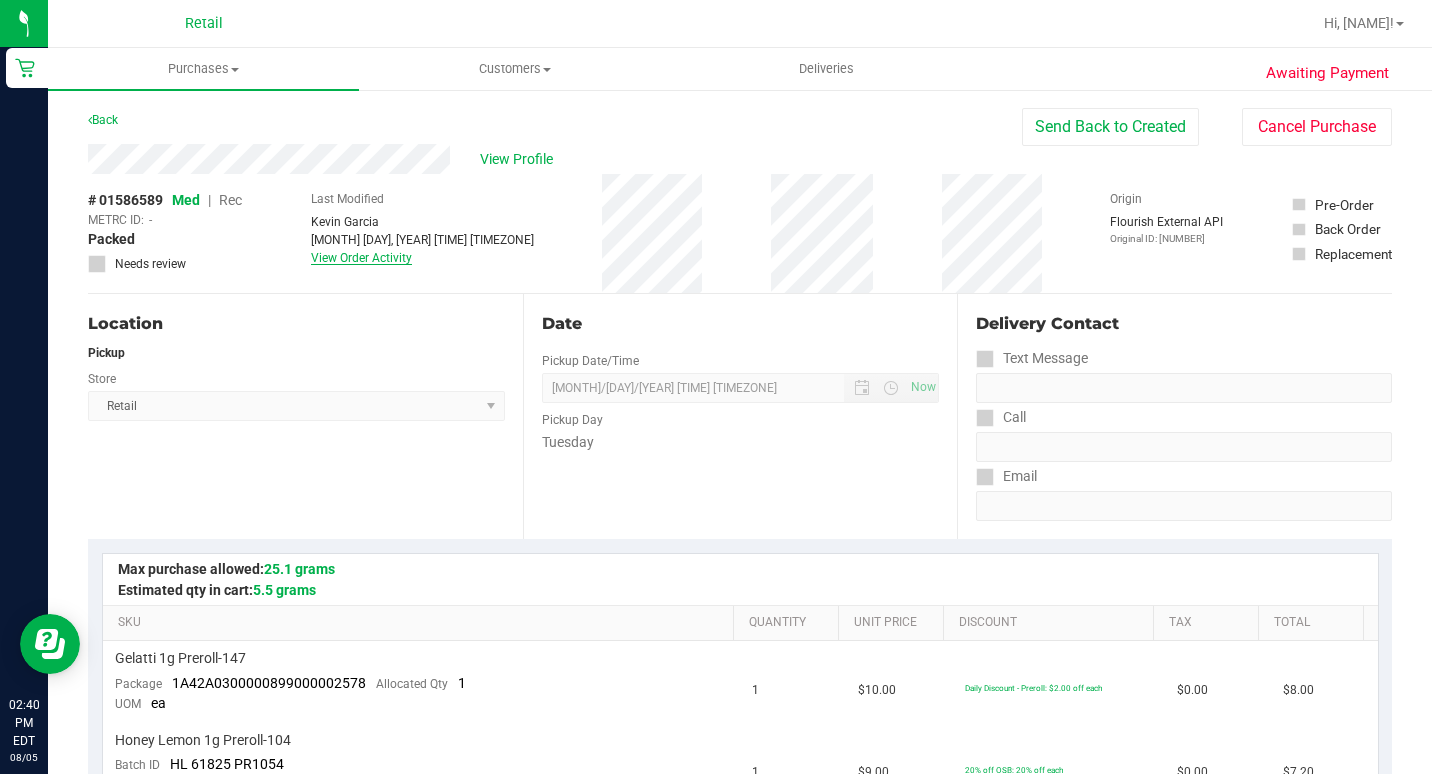 click on "View Order Activity" at bounding box center (361, 258) 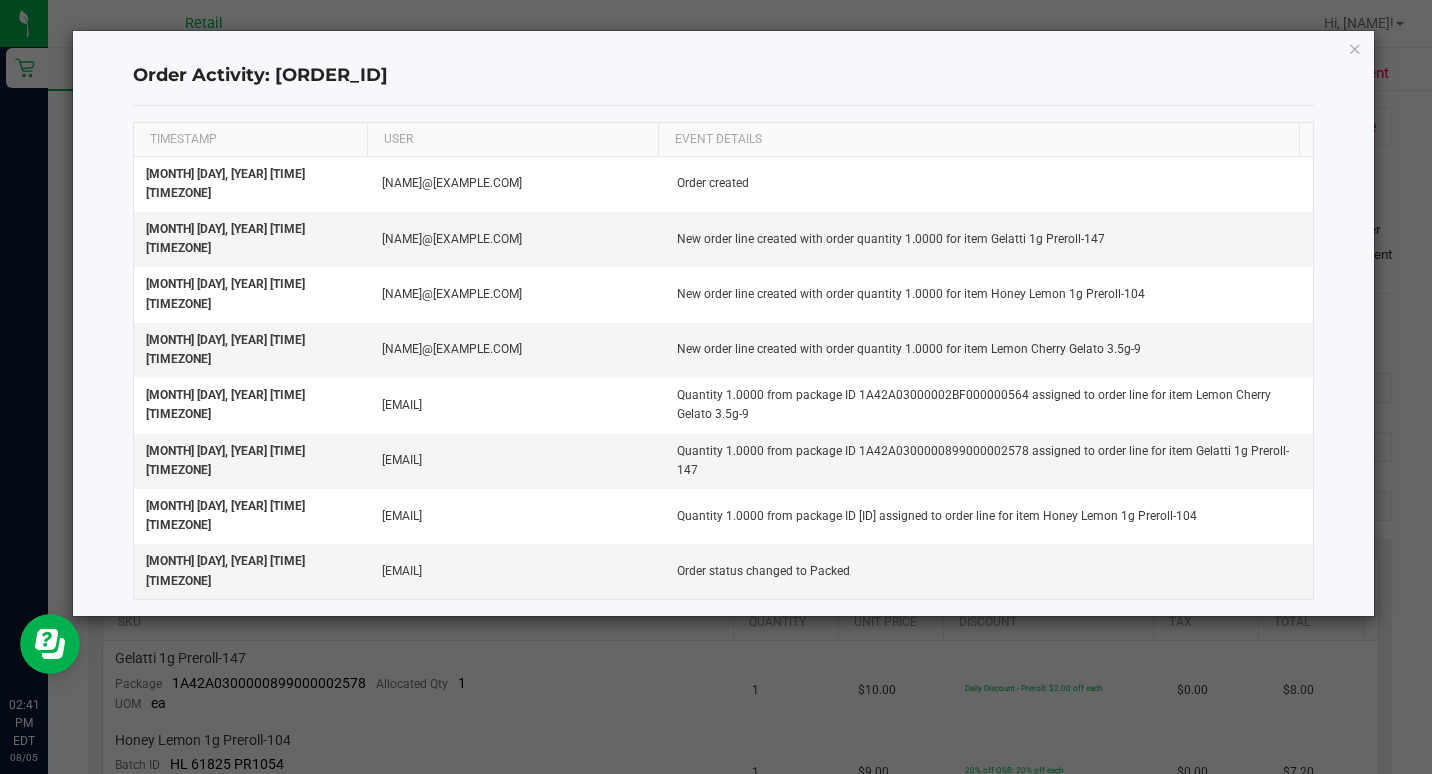 click 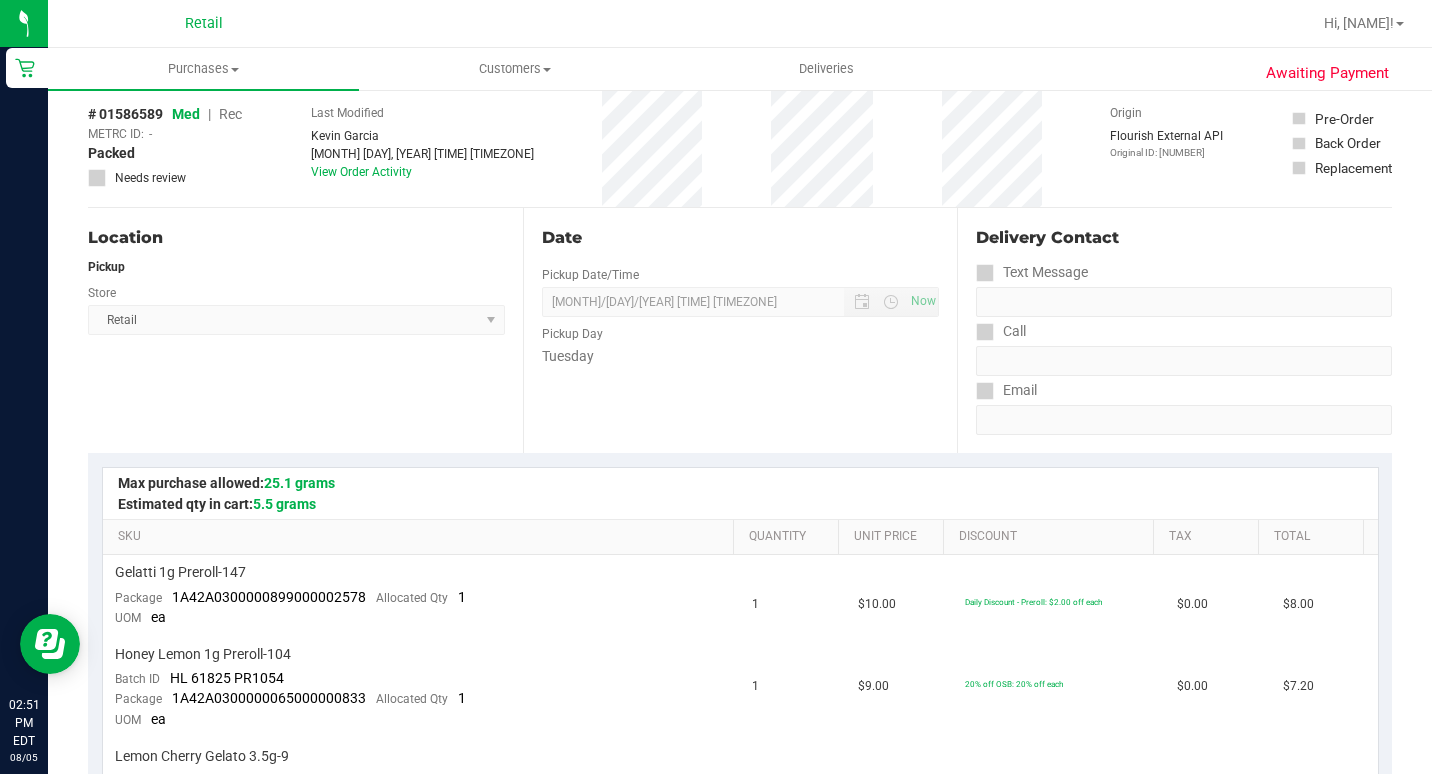 scroll, scrollTop: 0, scrollLeft: 0, axis: both 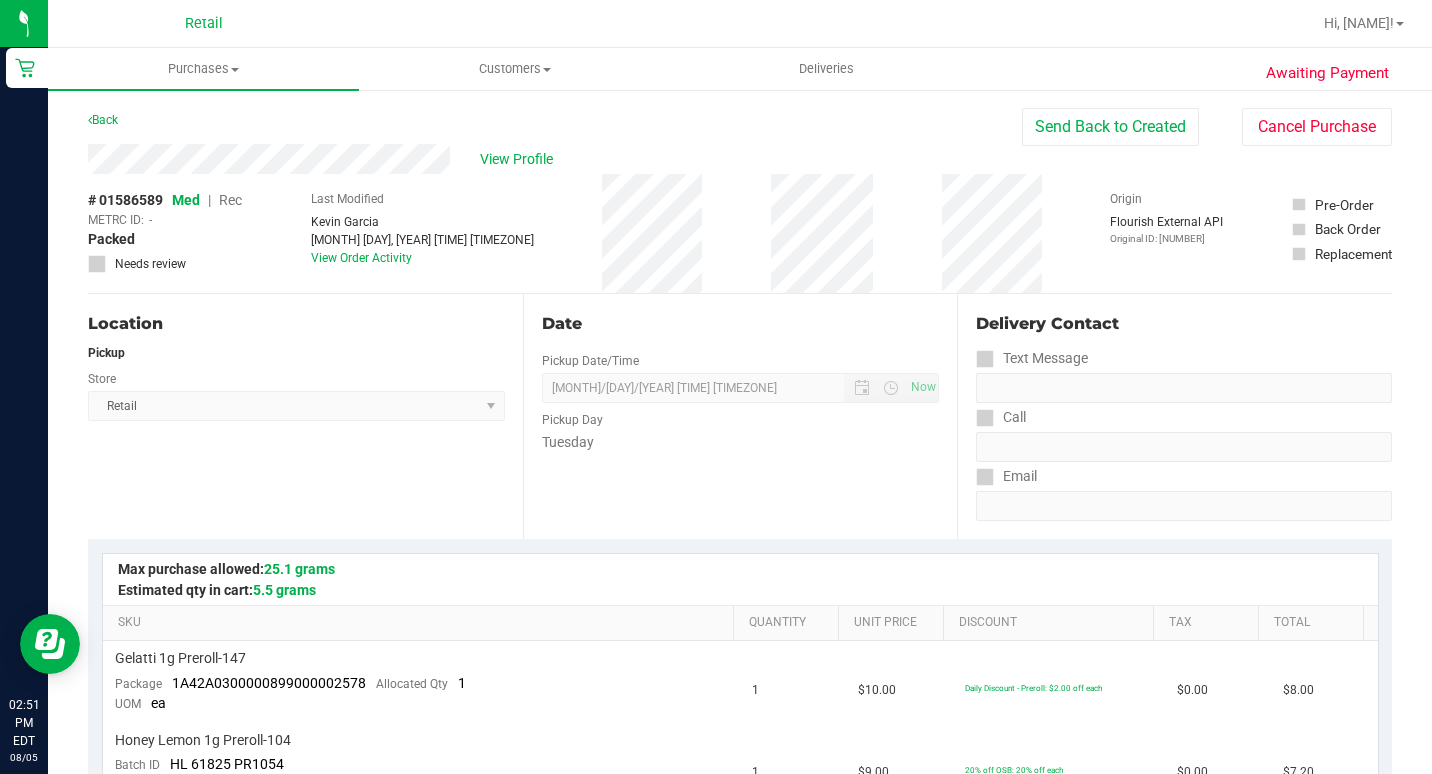 click on "Purchases
Summary of purchases
Fulfillment
All purchases
Customers
All customers
Add a new customer
All physicians" at bounding box center [764, 69] 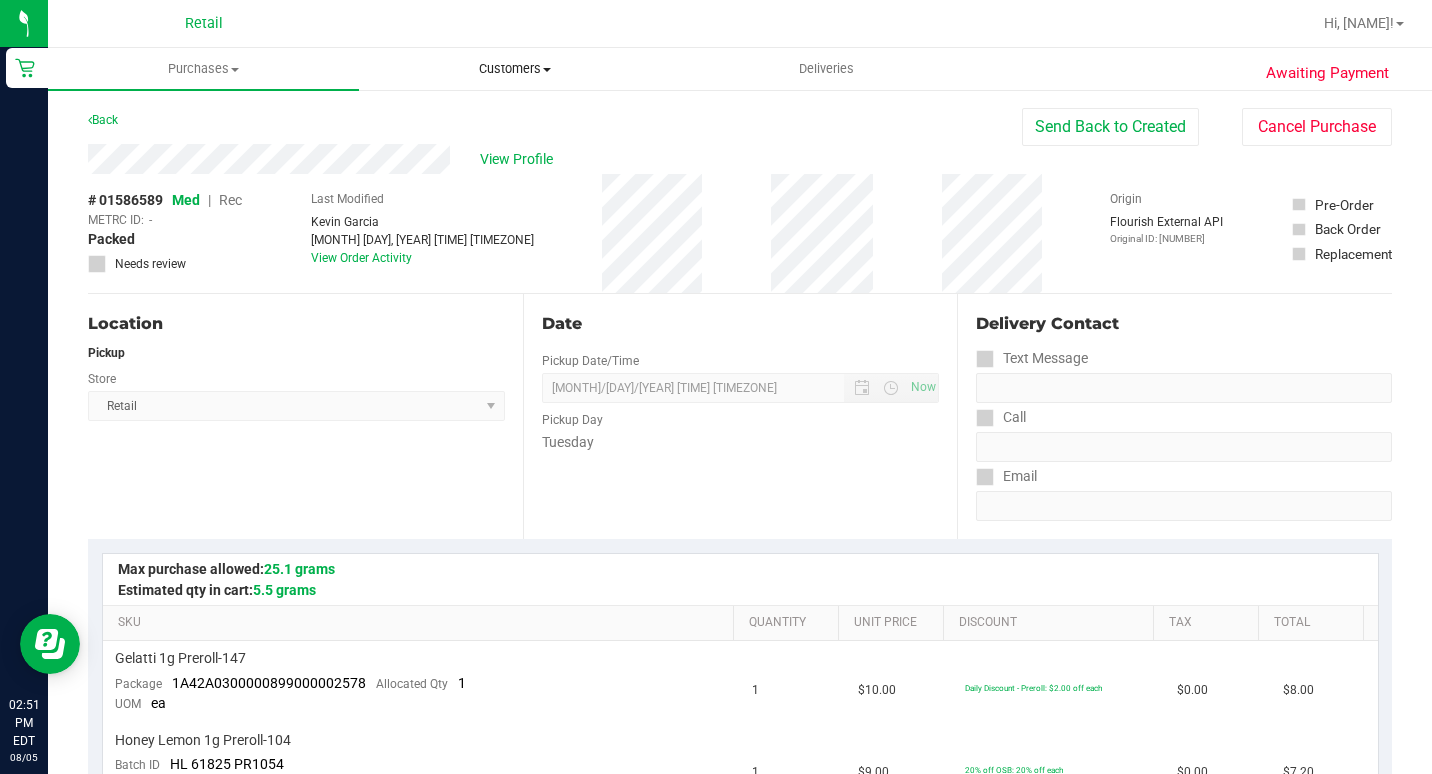 click on "Customers
All customers
Add a new customer
All physicians" at bounding box center [514, 69] 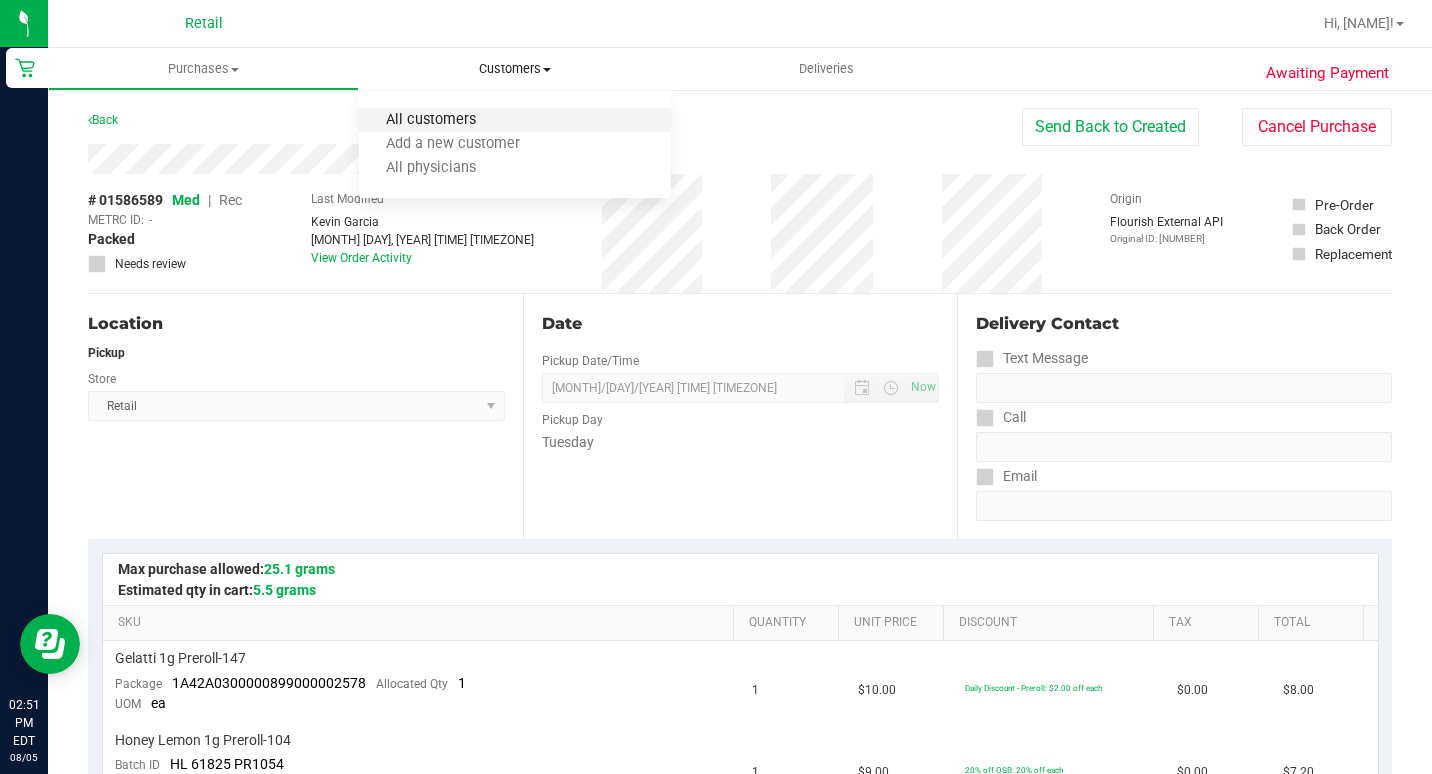 click on "All customers" at bounding box center [431, 120] 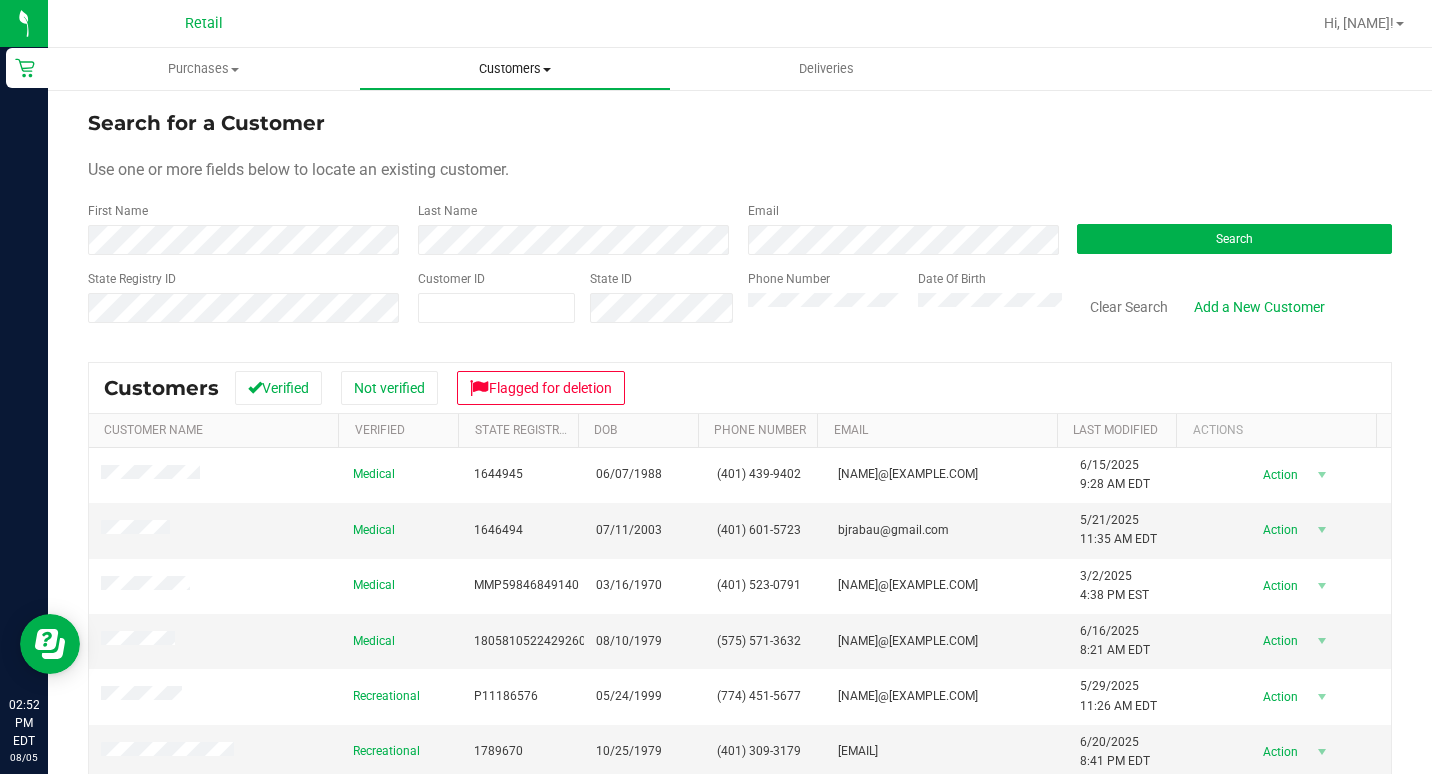 click on "Customers
All customers
Add a new customer
All physicians" at bounding box center (514, 69) 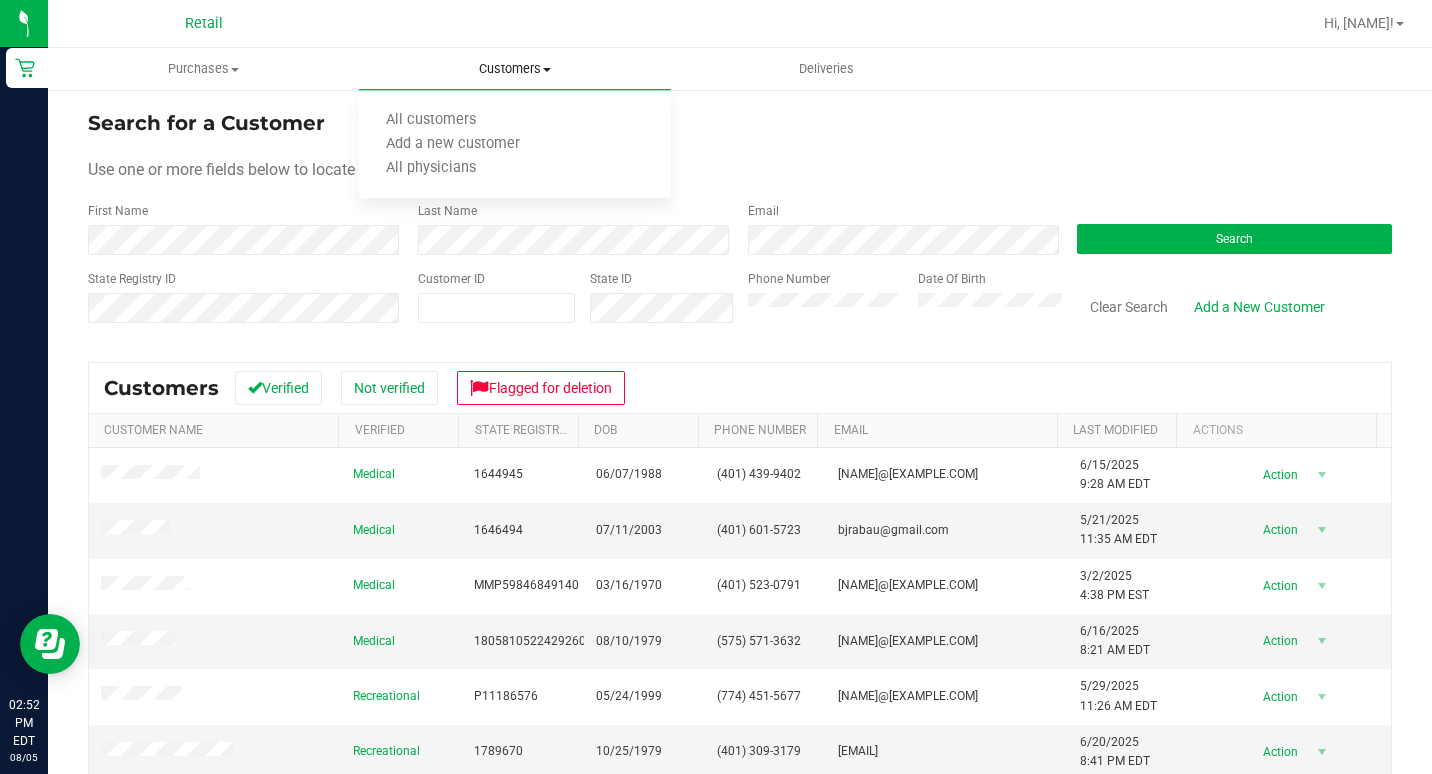 click on "Customers
All customers
Add a new customer
All physicians" at bounding box center [514, 69] 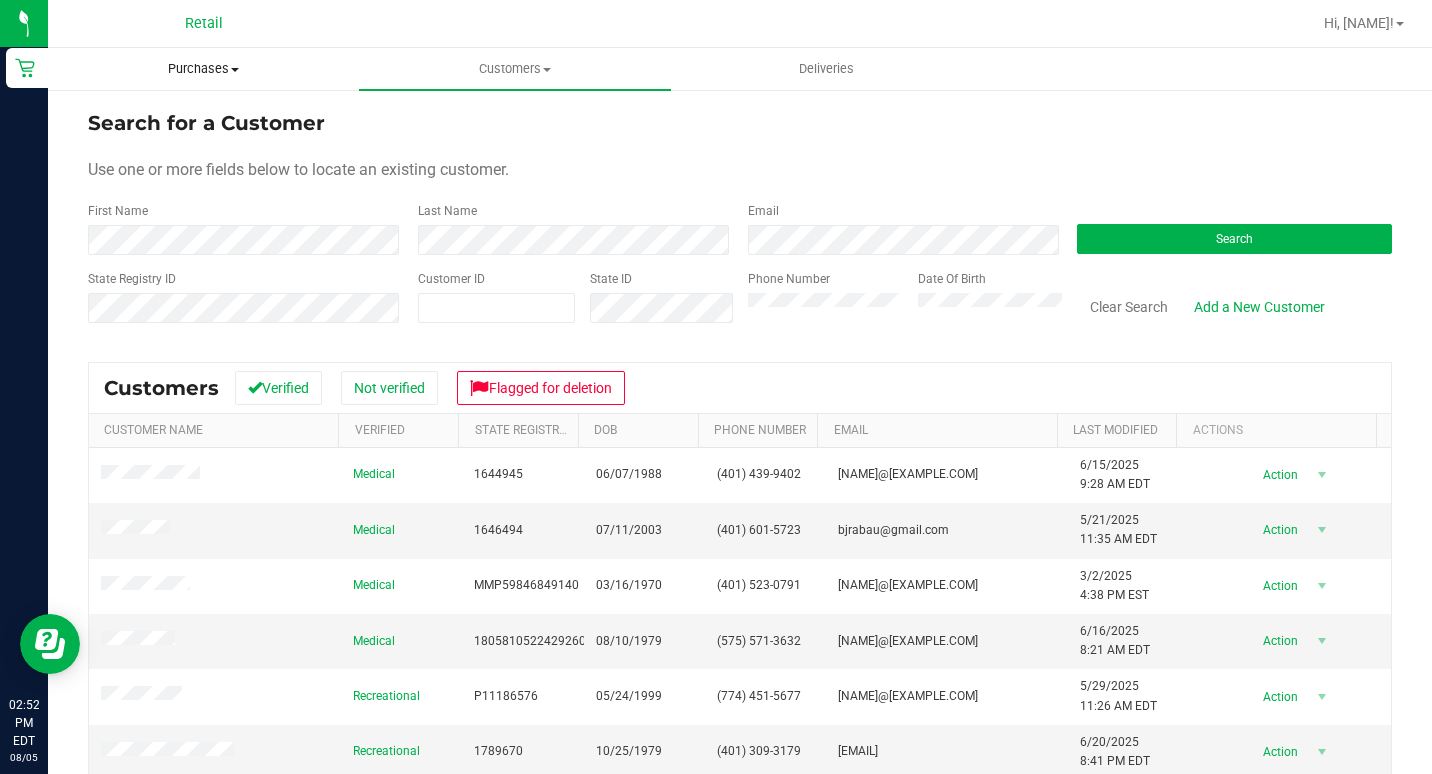 click on "Purchases" at bounding box center (203, 69) 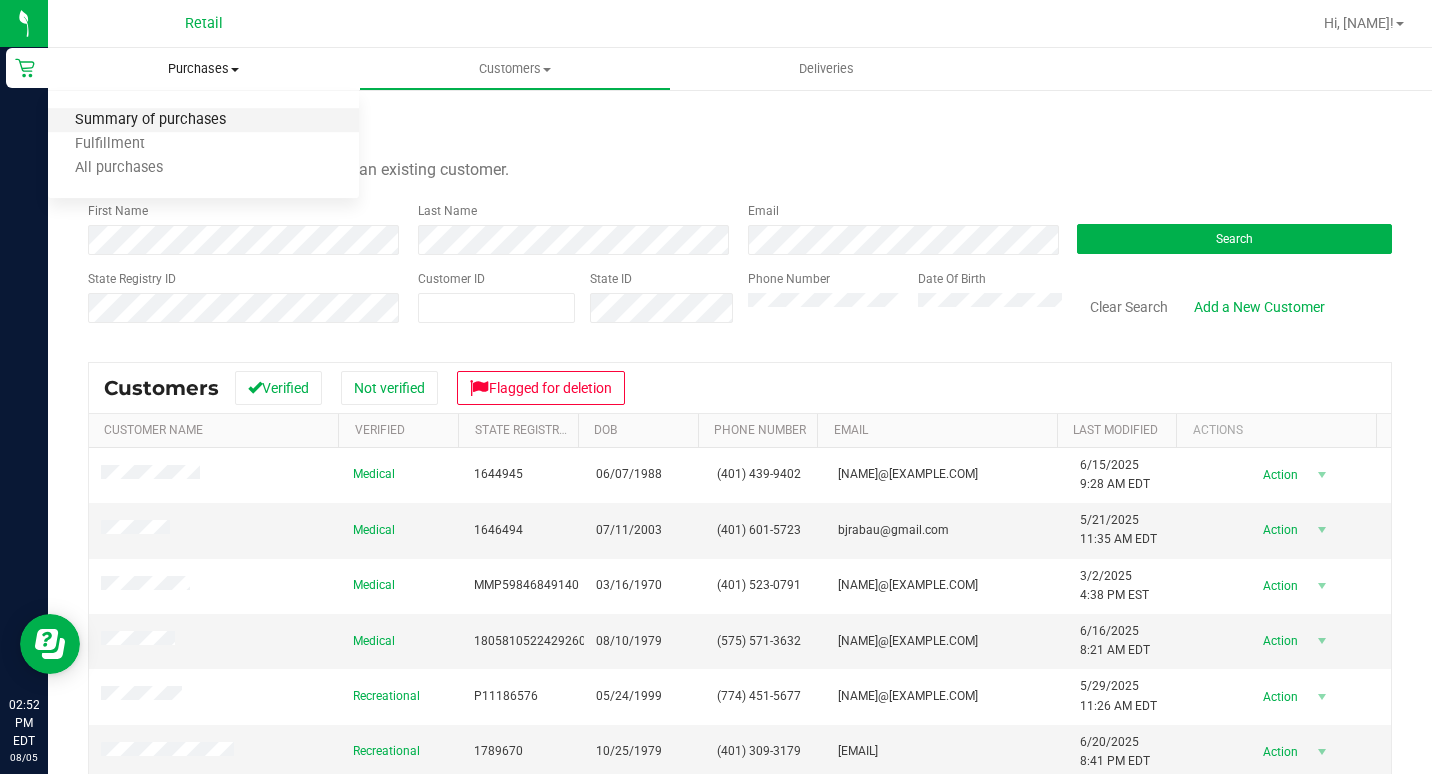 click on "Summary of purchases" at bounding box center (150, 120) 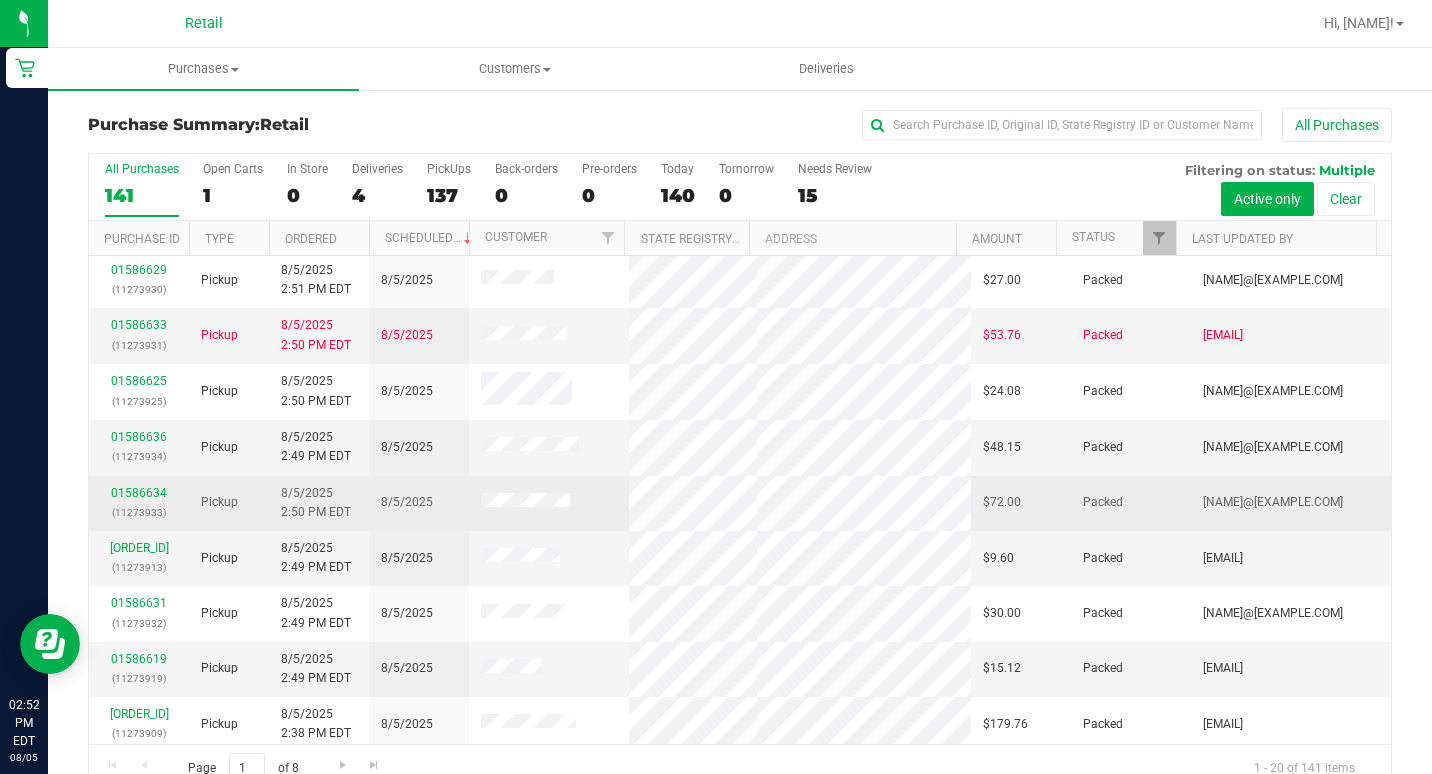 scroll, scrollTop: 0, scrollLeft: 0, axis: both 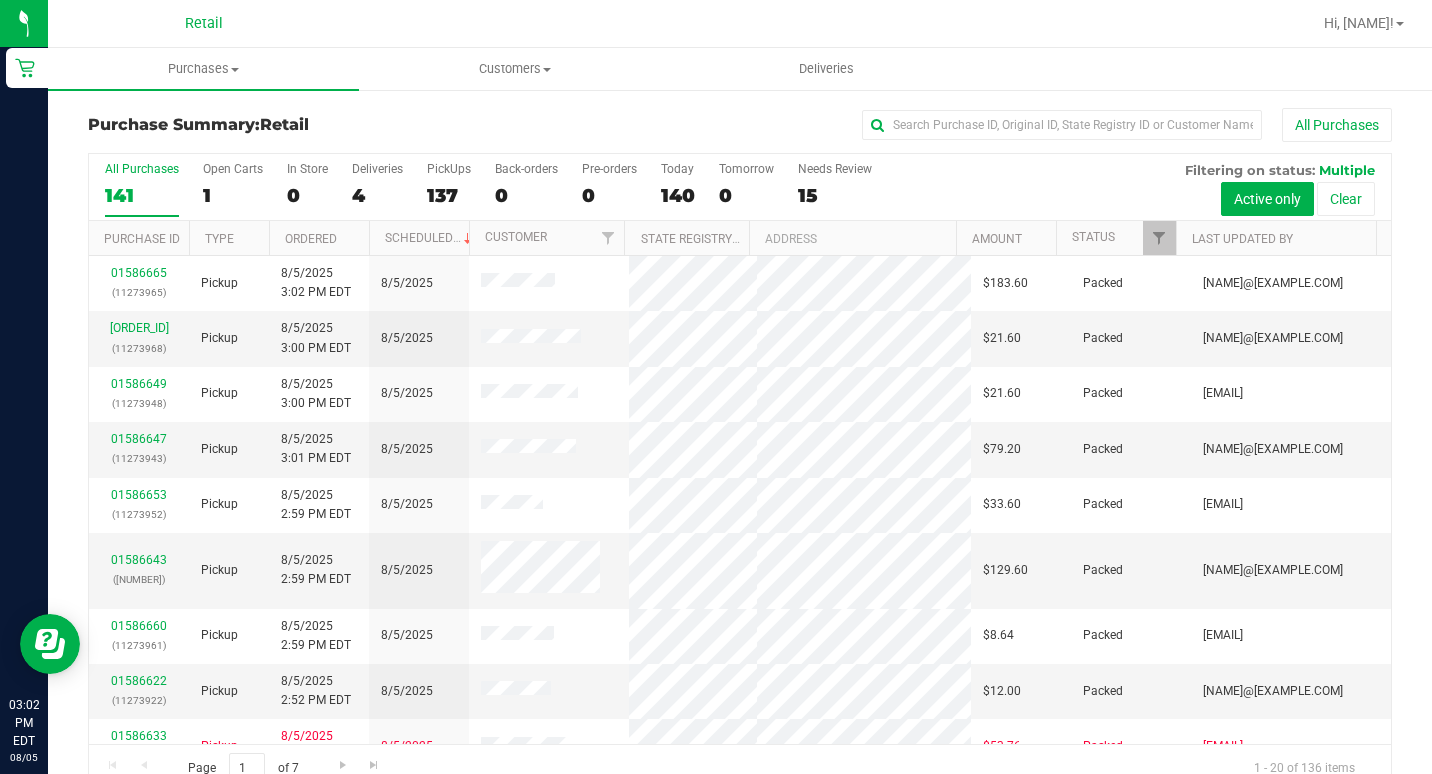 click at bounding box center (834, 23) 